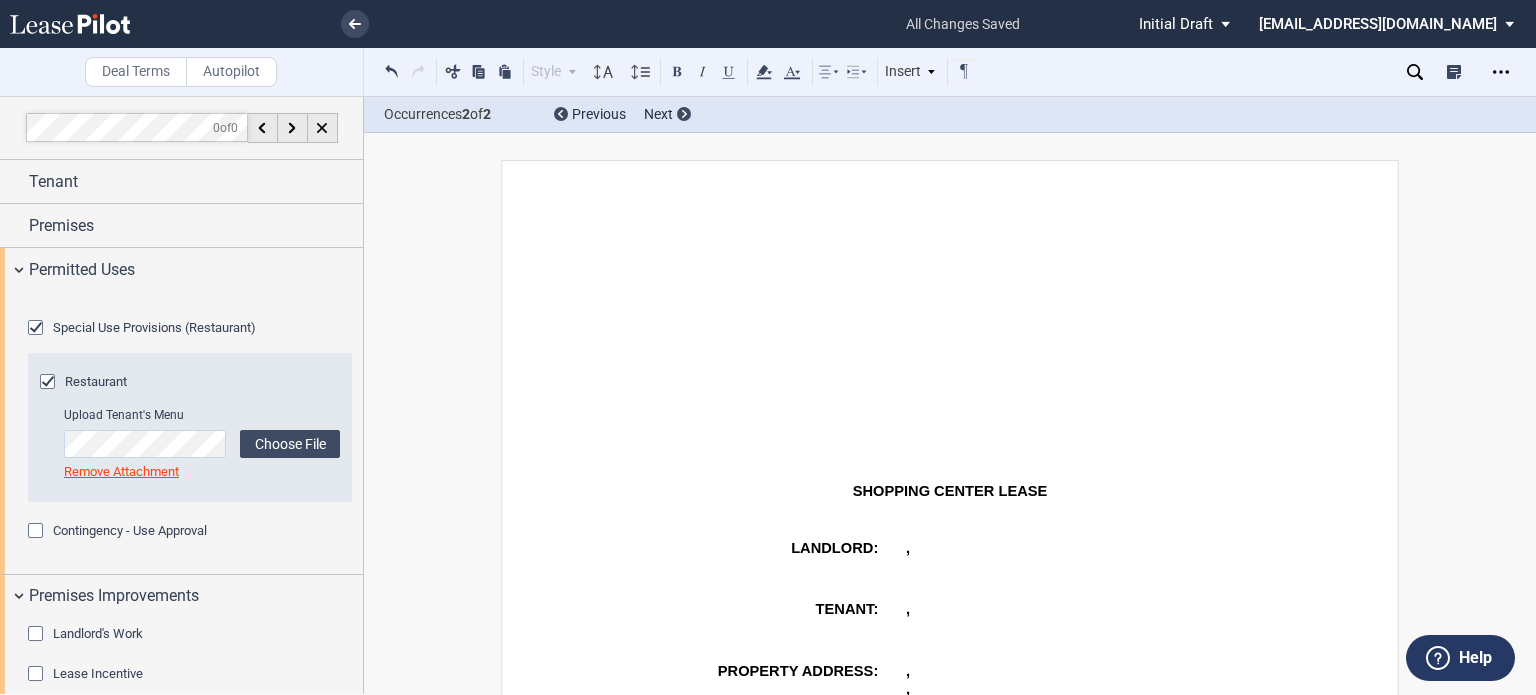 scroll, scrollTop: 0, scrollLeft: 0, axis: both 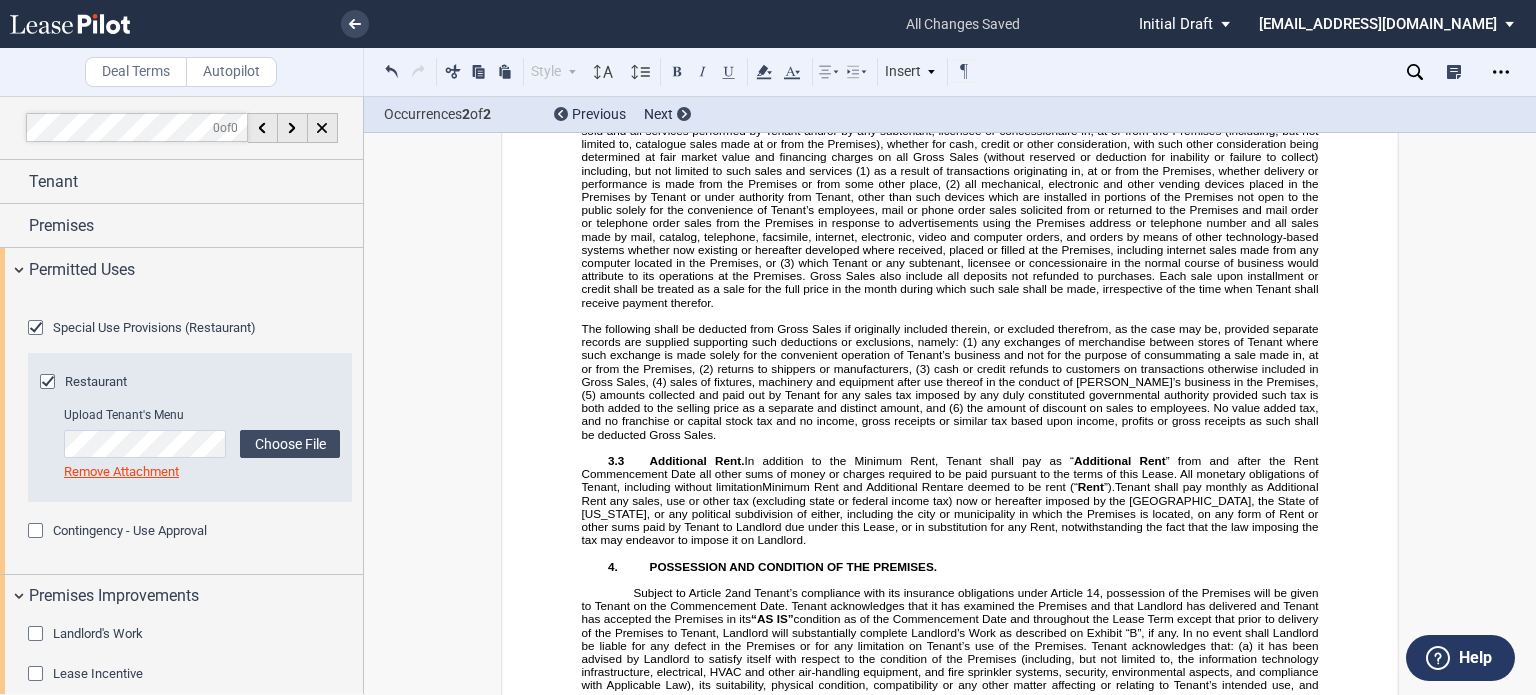 drag, startPoint x: 984, startPoint y: 263, endPoint x: 1022, endPoint y: 325, distance: 72.718636 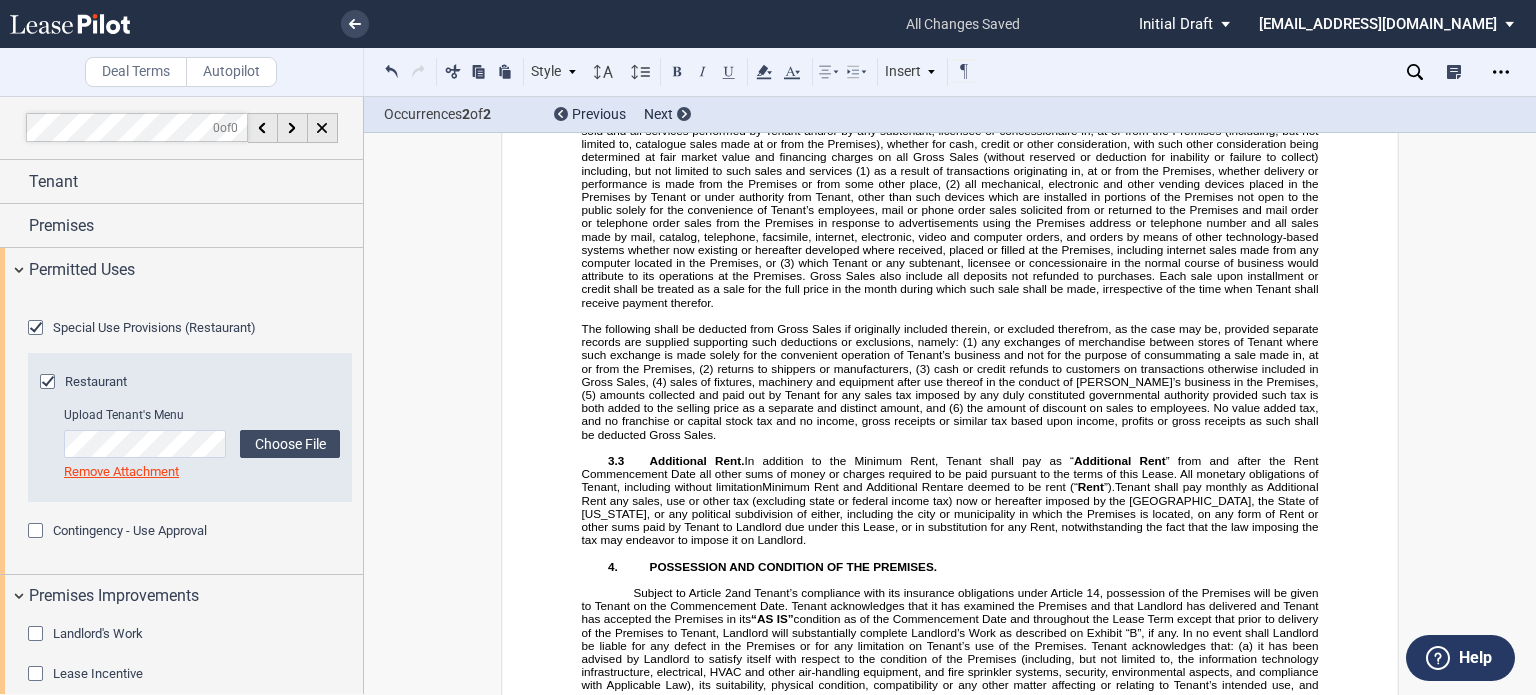 type 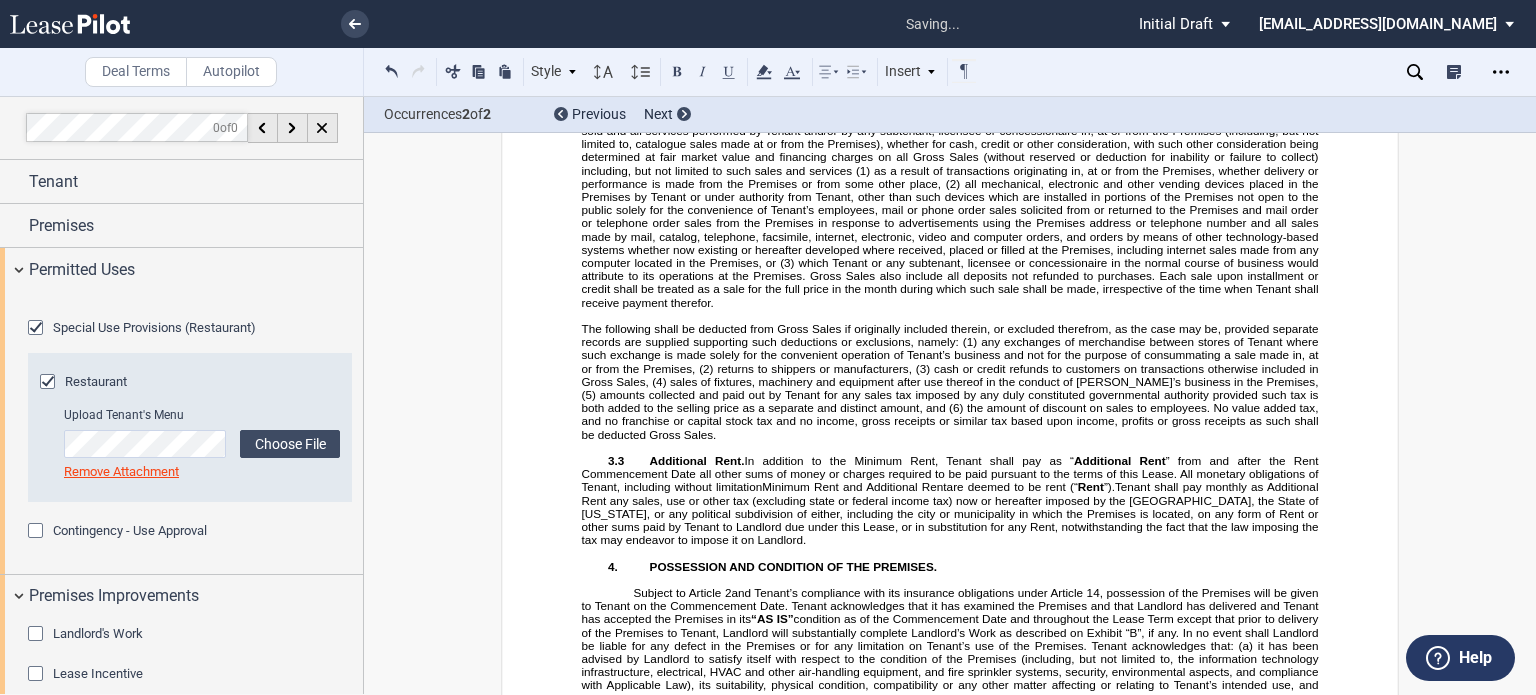 drag, startPoint x: 1019, startPoint y: 266, endPoint x: 1055, endPoint y: 328, distance: 71.693794 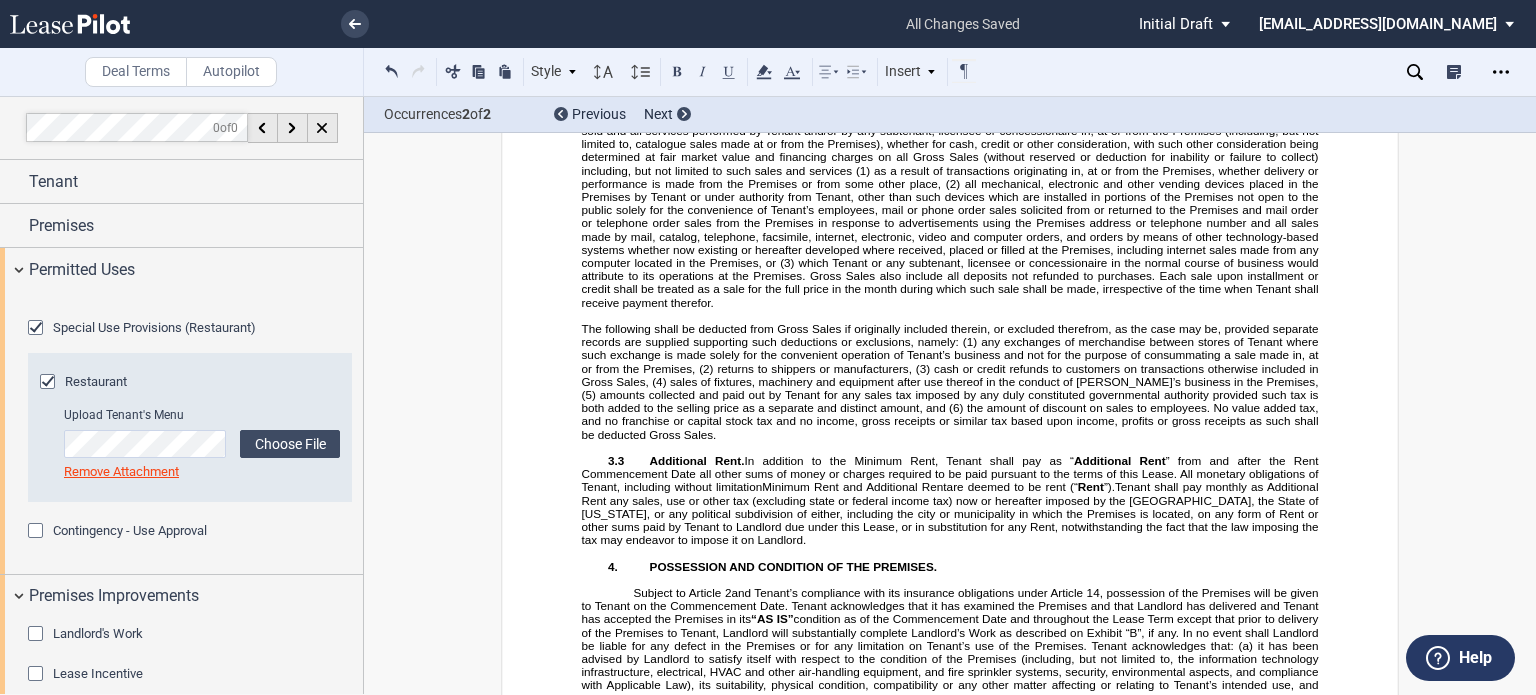 drag, startPoint x: 577, startPoint y: 307, endPoint x: 607, endPoint y: 339, distance: 43.863426 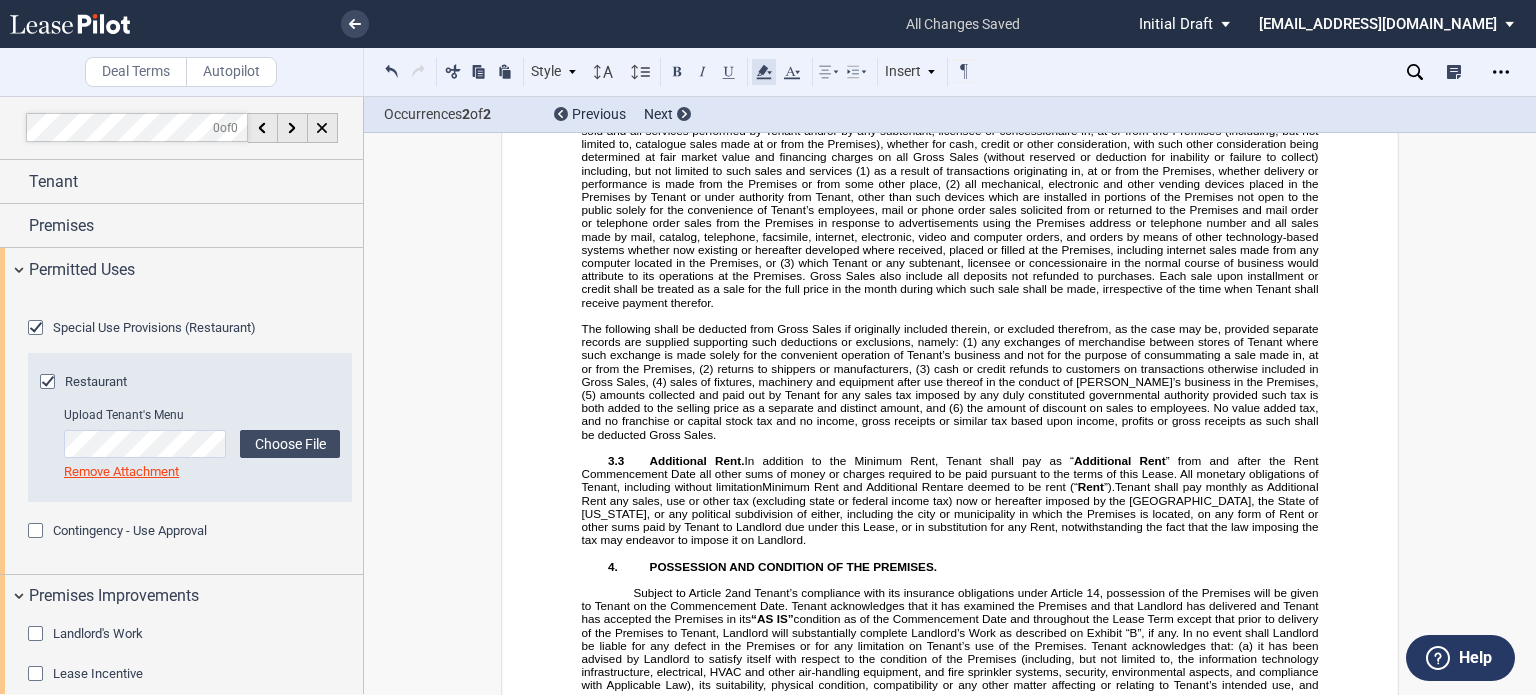 click 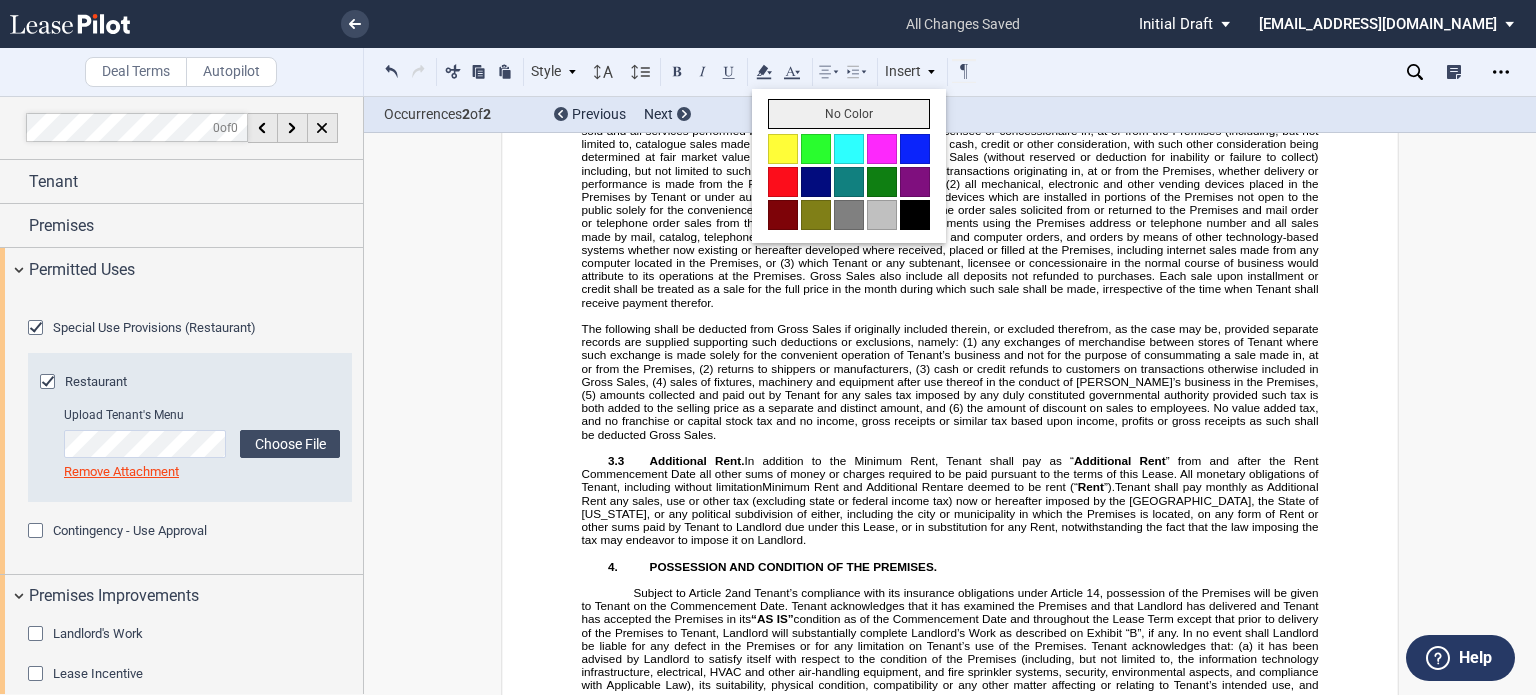 click on "No Color" at bounding box center (849, 114) 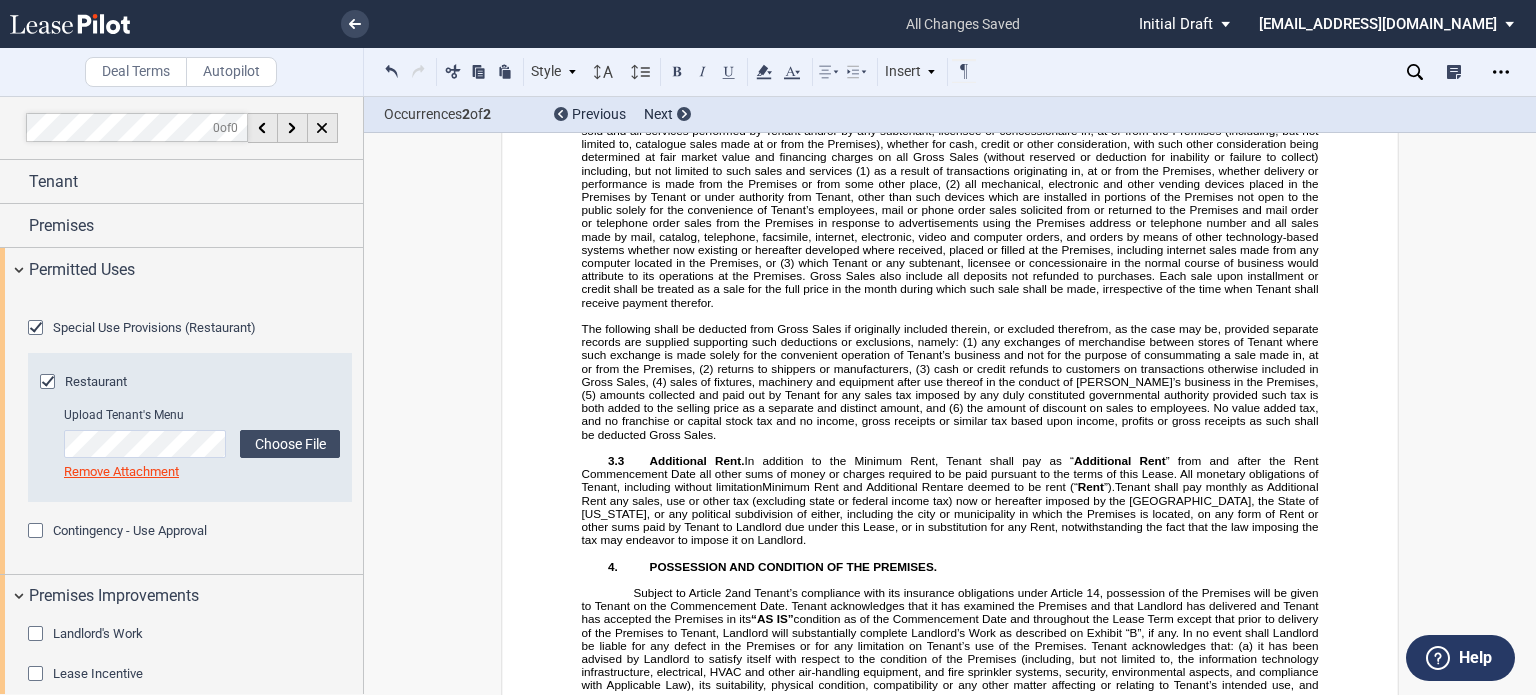 drag, startPoint x: 1267, startPoint y: 292, endPoint x: 1320, endPoint y: 290, distance: 53.037724 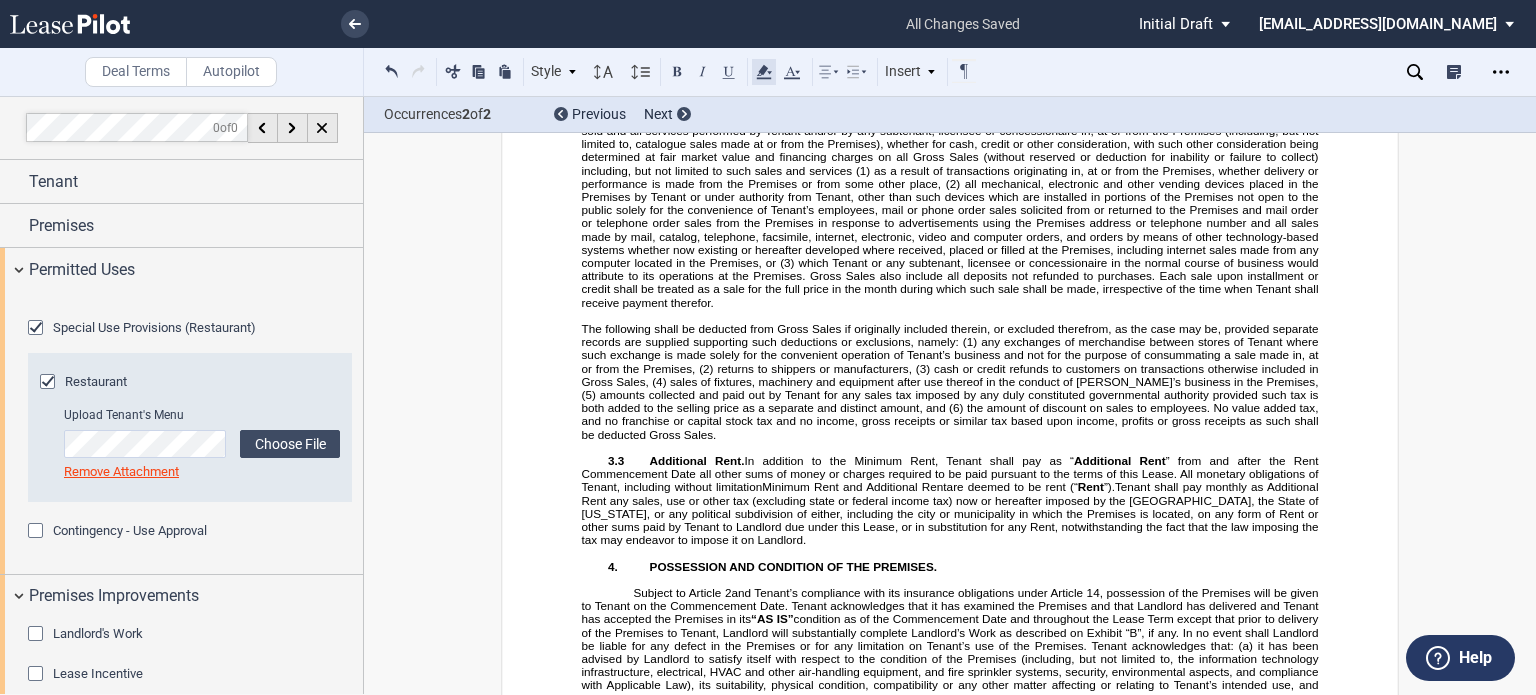 click 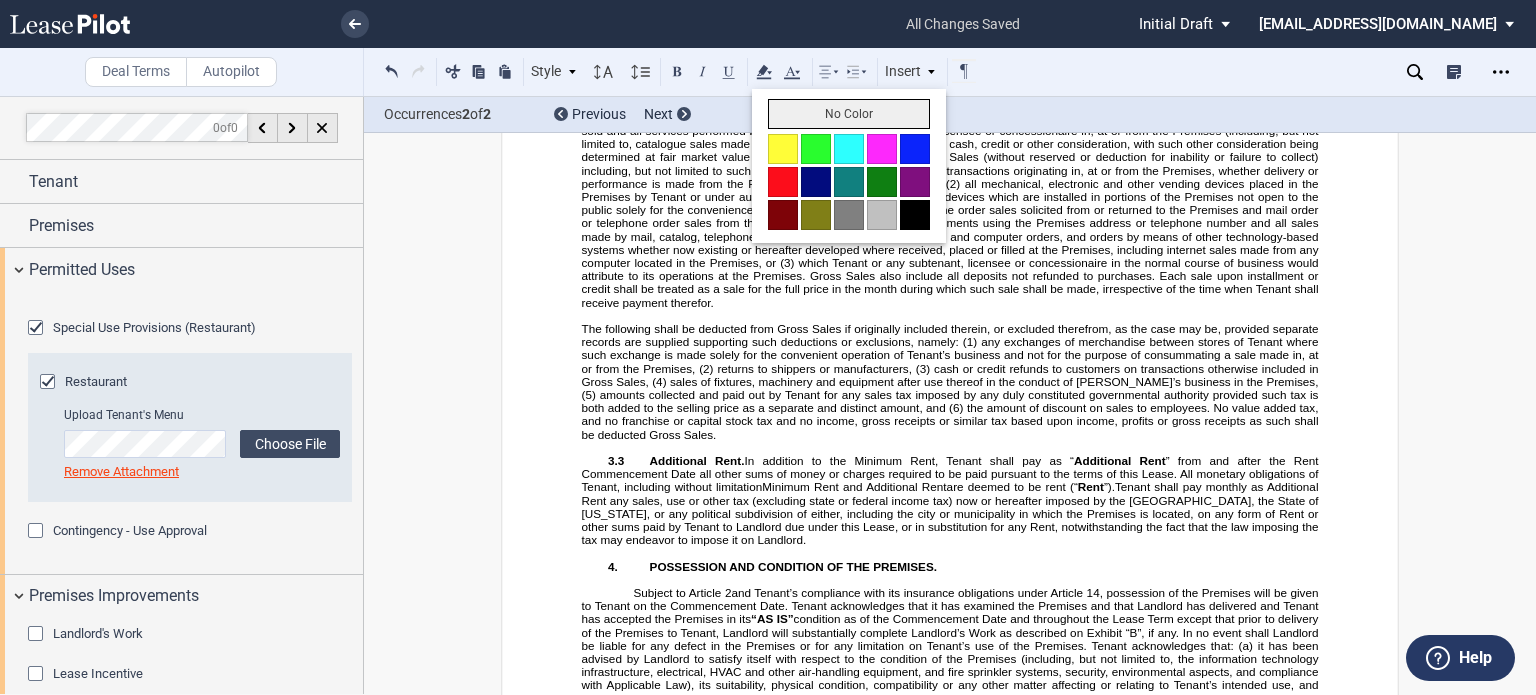 click on "No Color" at bounding box center (849, 114) 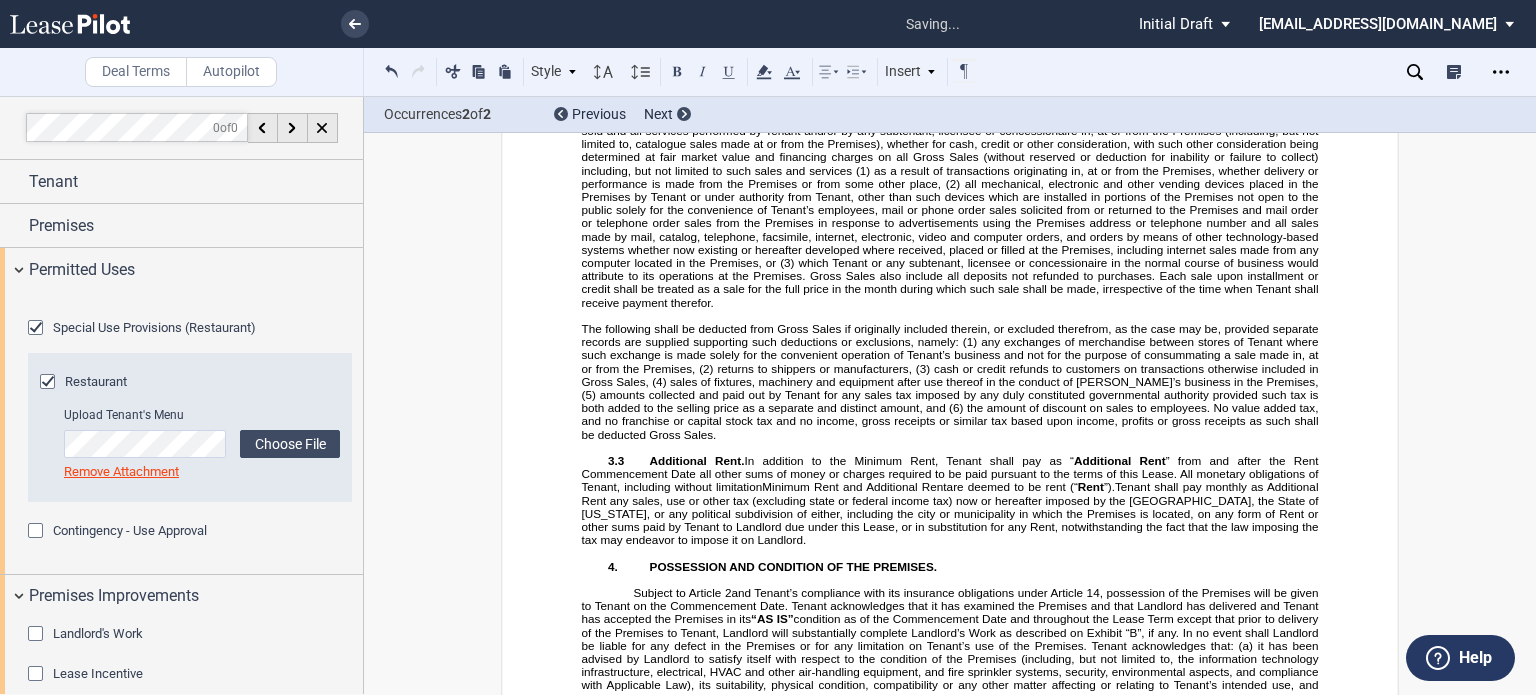 click on "($100.00) for each Gross Sales Report not timely submitted, but such fee for late reporting shall not relieve Tenant from reporting its Gross Sales." at bounding box center [952, 85] 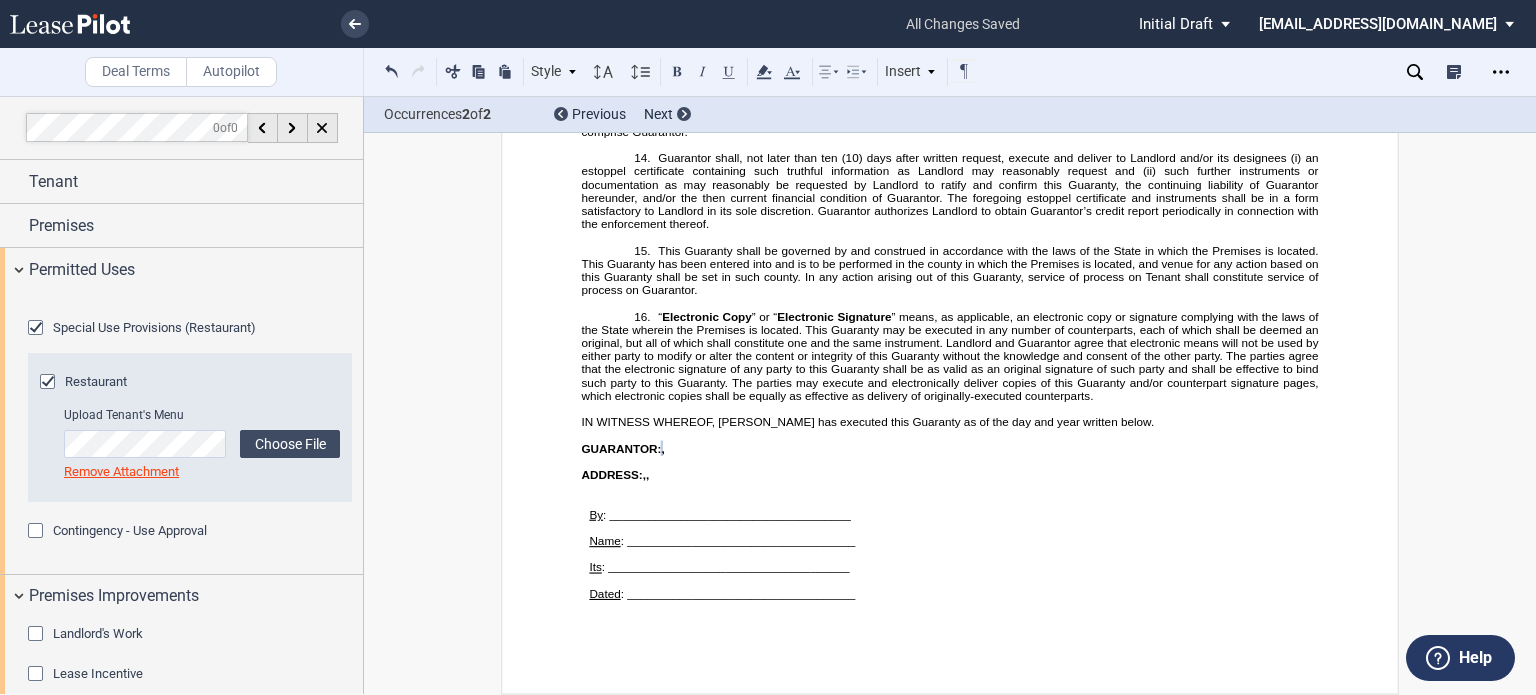 scroll, scrollTop: 31293, scrollLeft: 0, axis: vertical 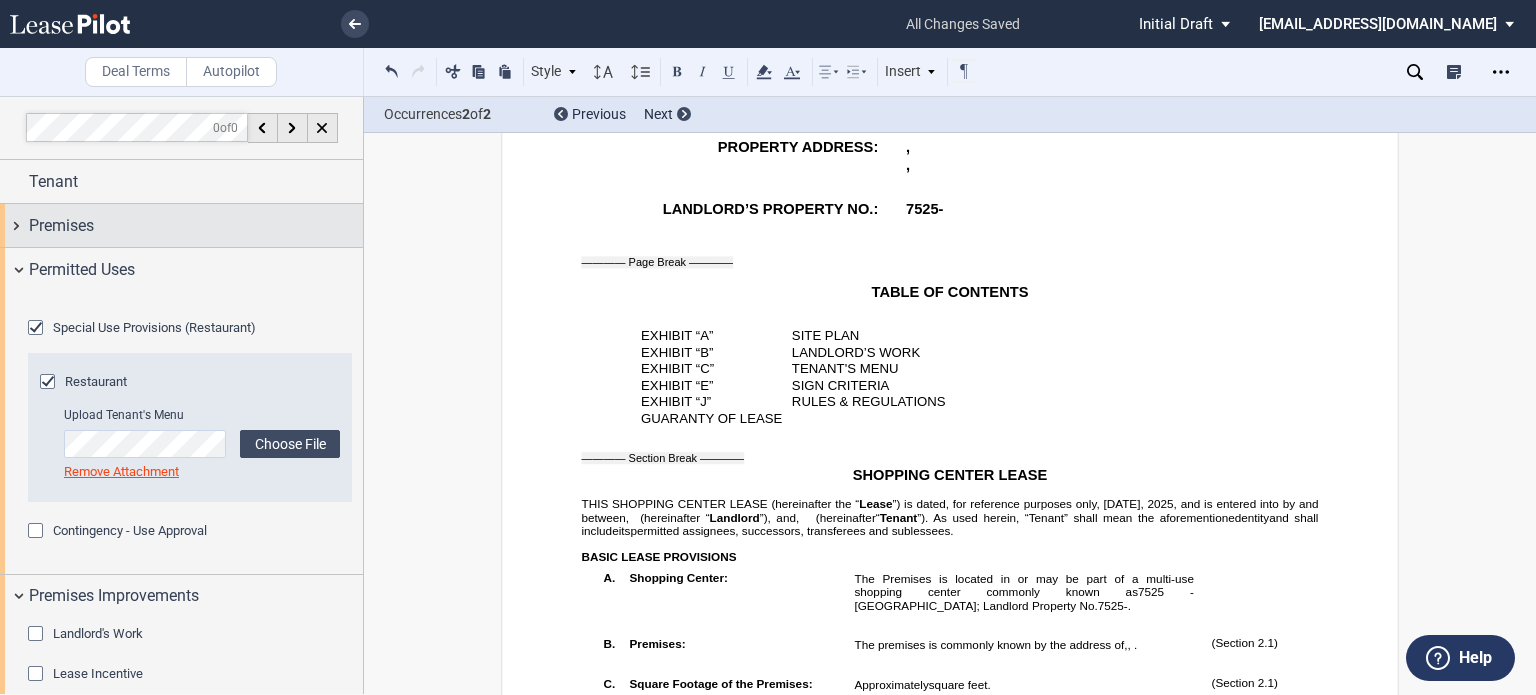 click on "Premises" at bounding box center (61, 226) 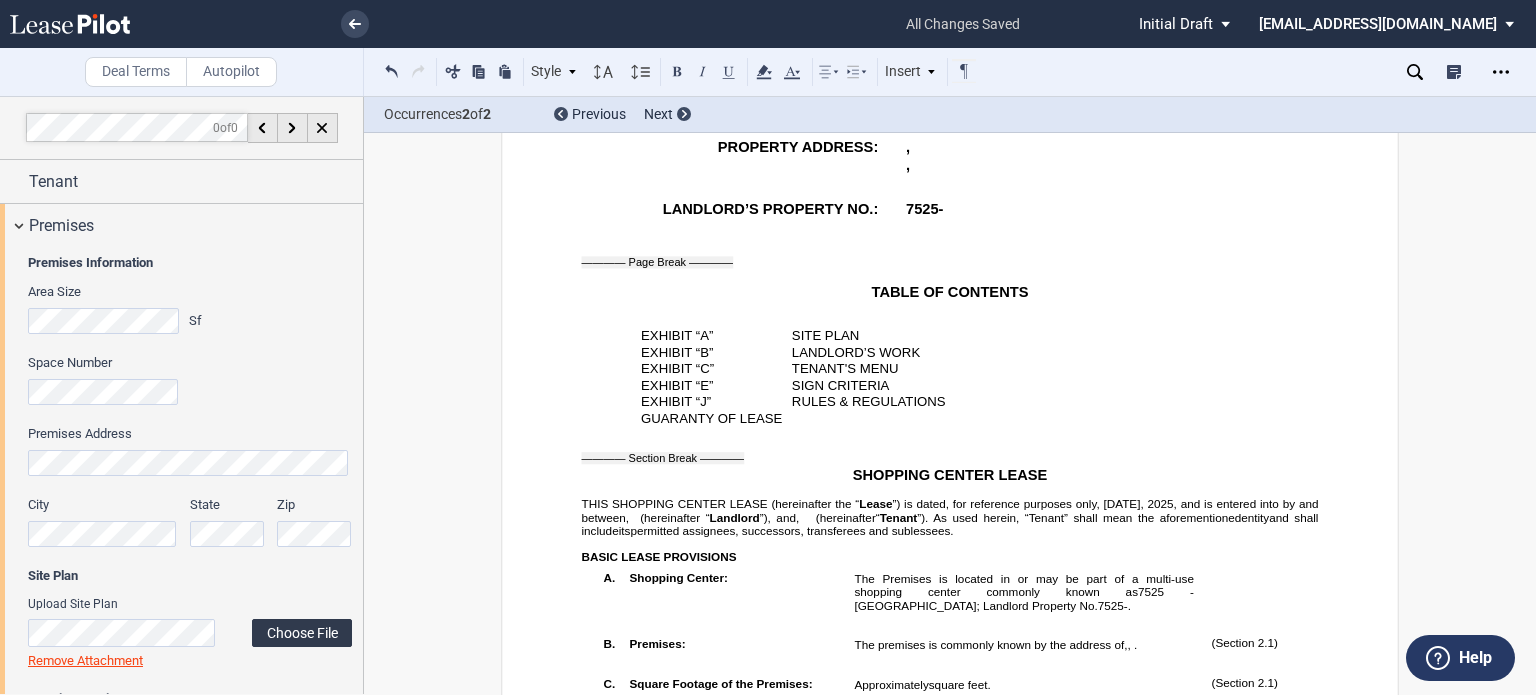 click on "Choose File" 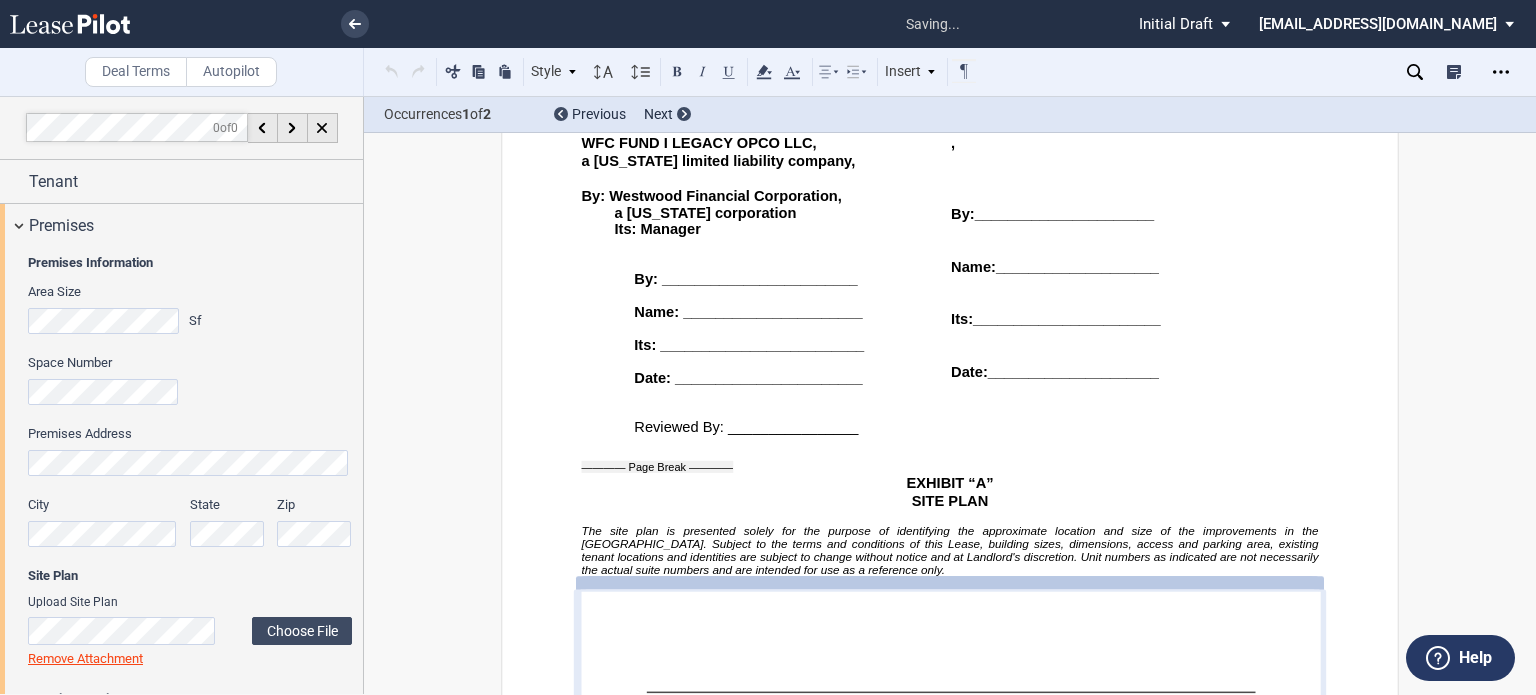 scroll, scrollTop: 26016, scrollLeft: 0, axis: vertical 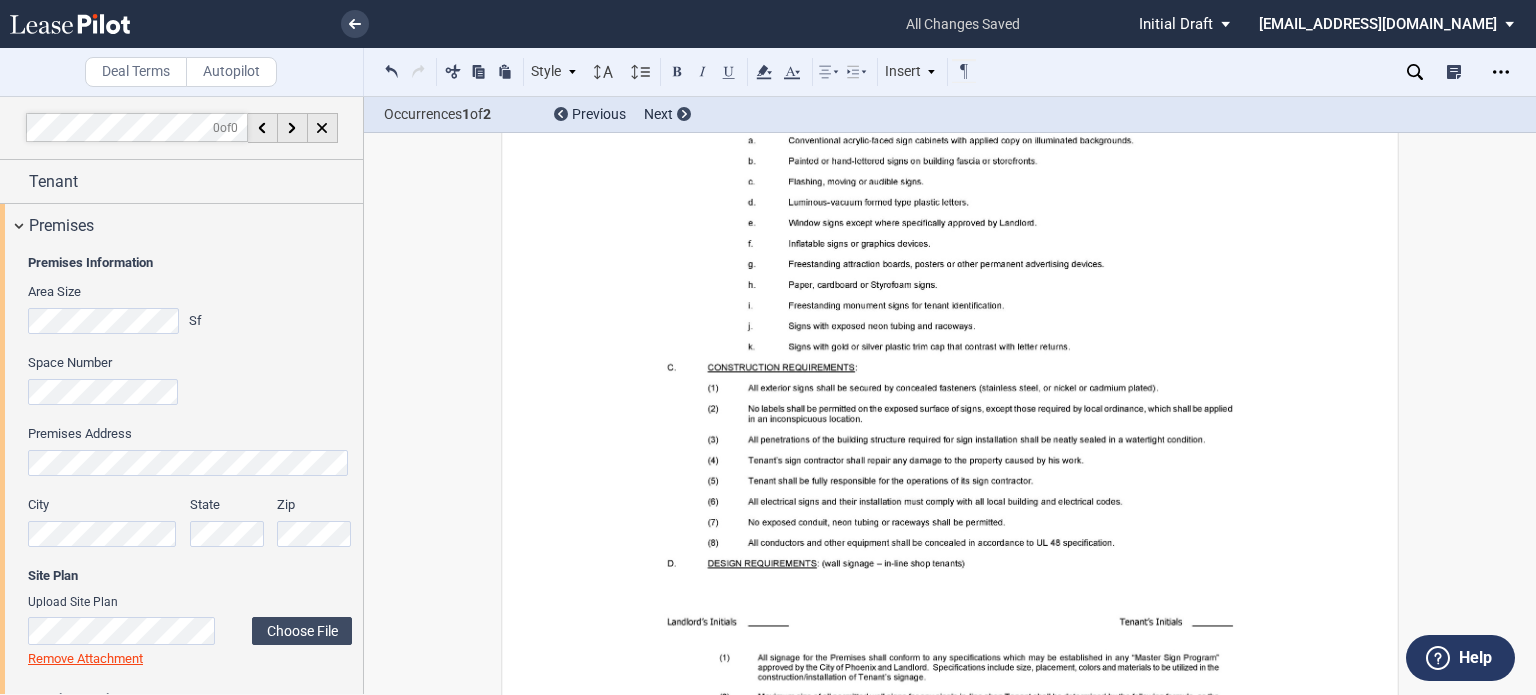click on "Remove Attachment" 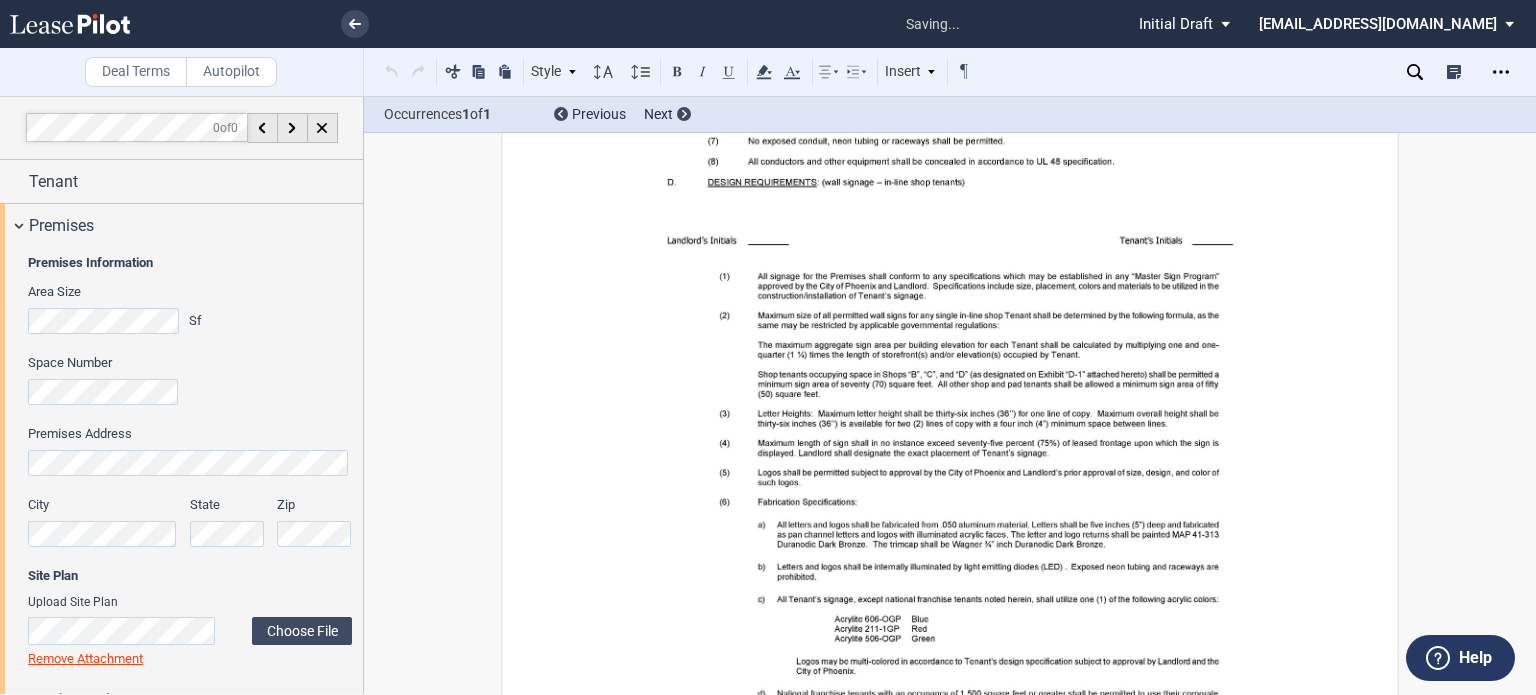 scroll, scrollTop: 25794, scrollLeft: 0, axis: vertical 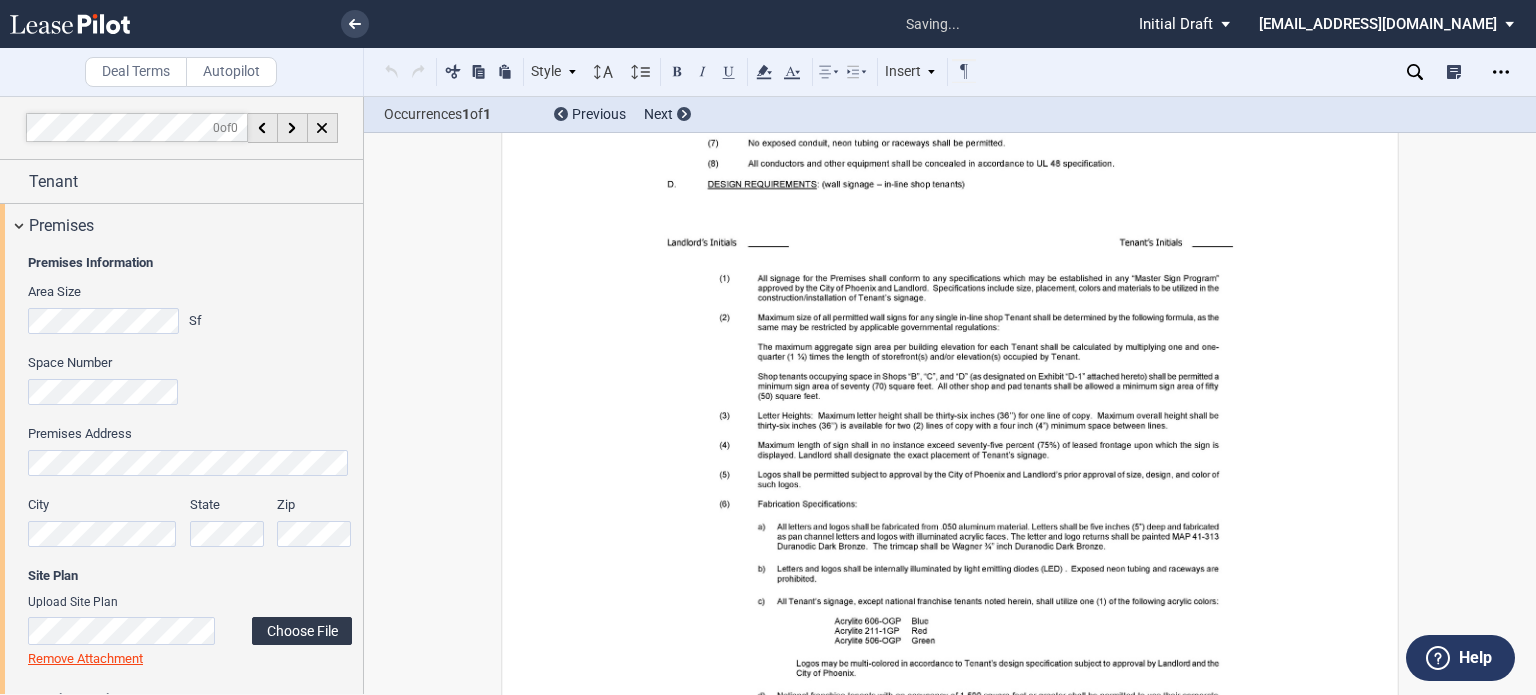 click on "Choose File" 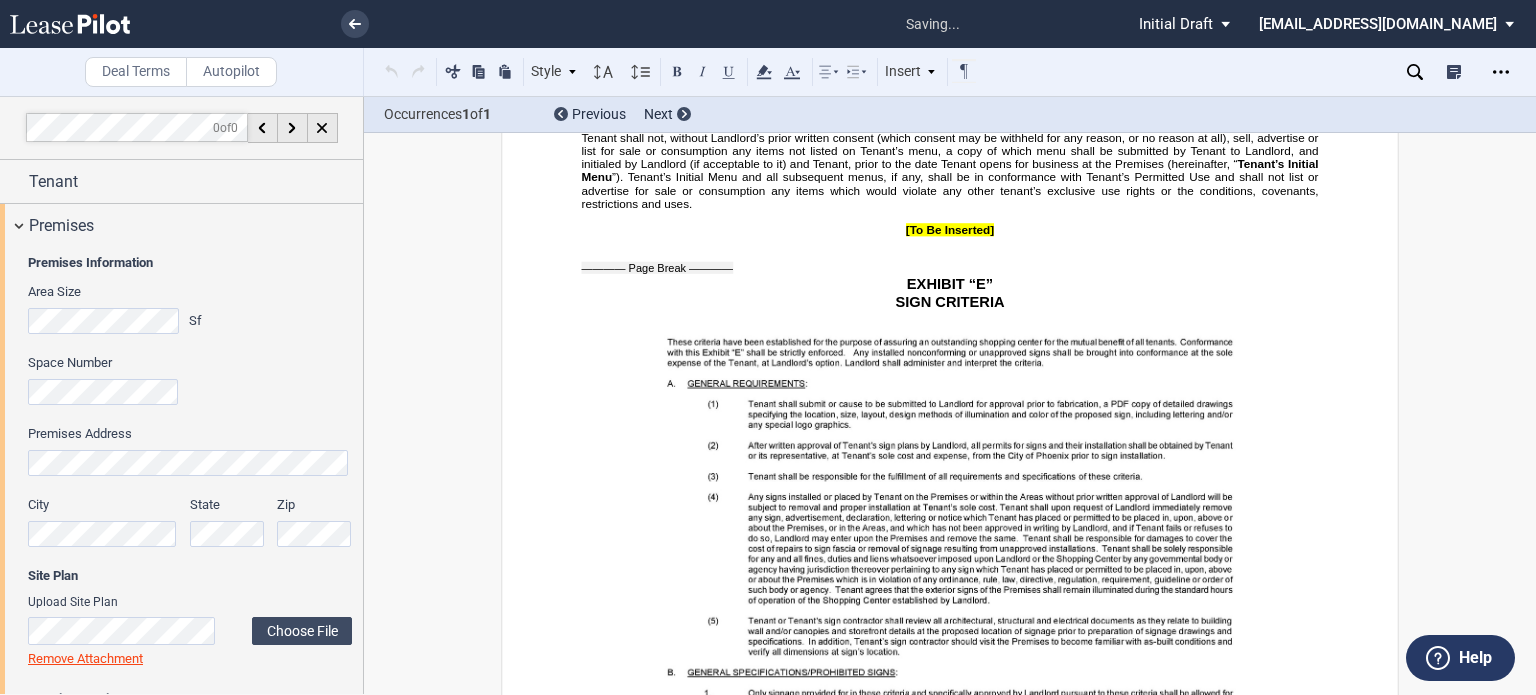 scroll, scrollTop: 26016, scrollLeft: 0, axis: vertical 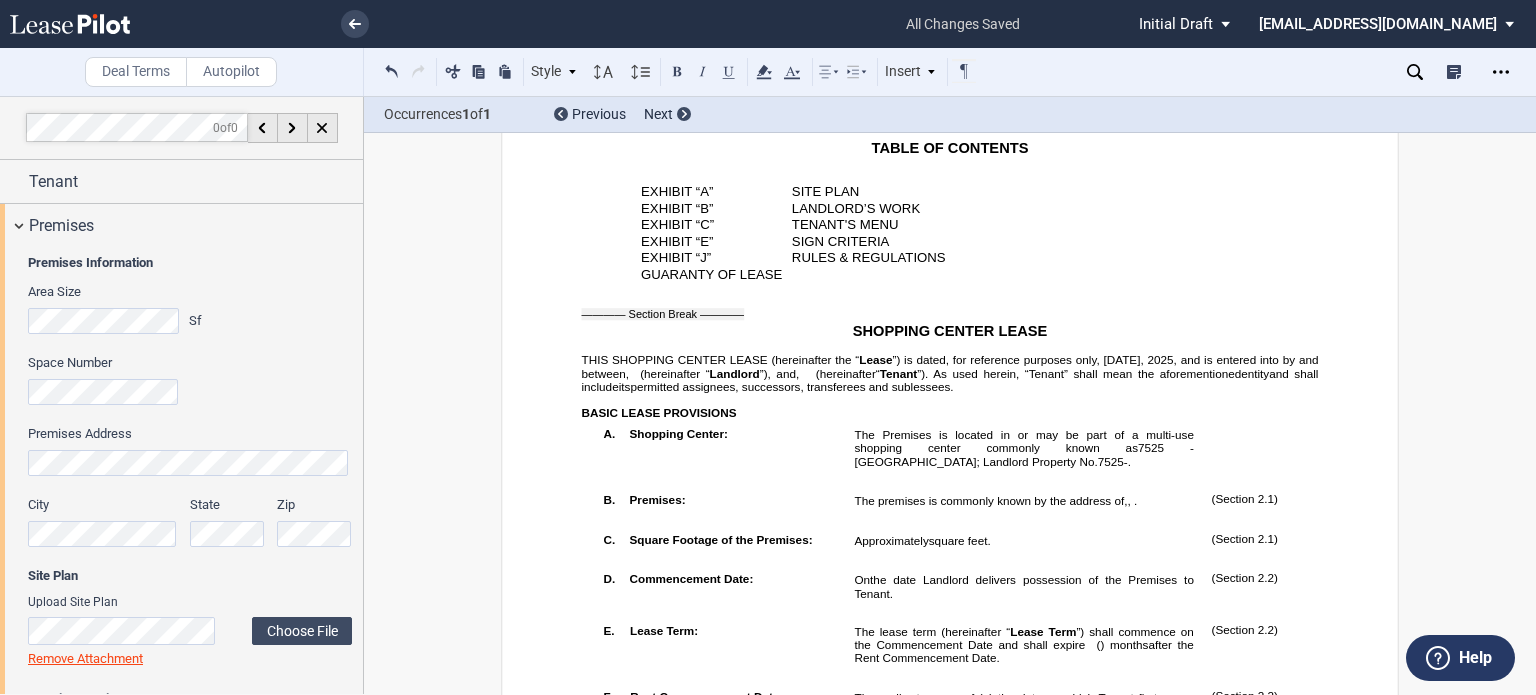 drag, startPoint x: 1483, startPoint y: 498, endPoint x: 1495, endPoint y: 479, distance: 22.472204 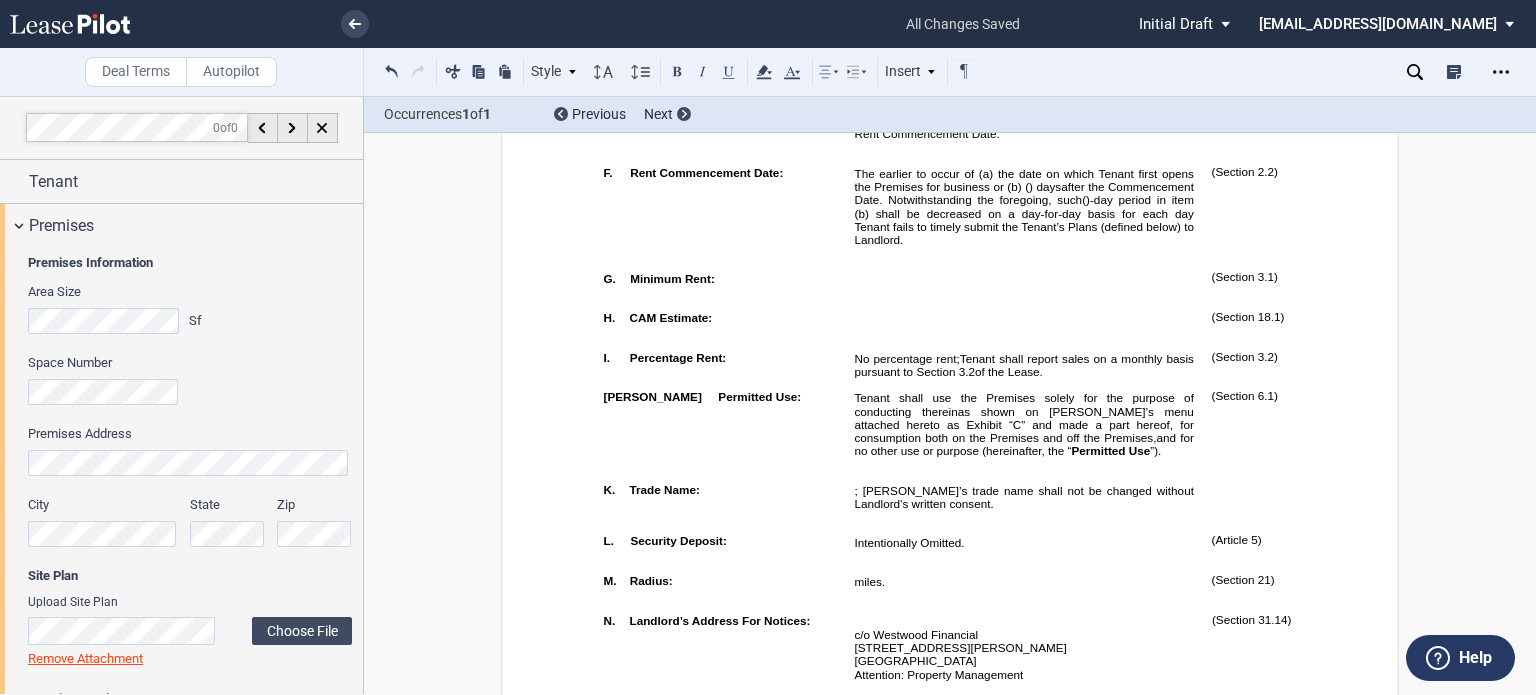 scroll, scrollTop: 1716, scrollLeft: 0, axis: vertical 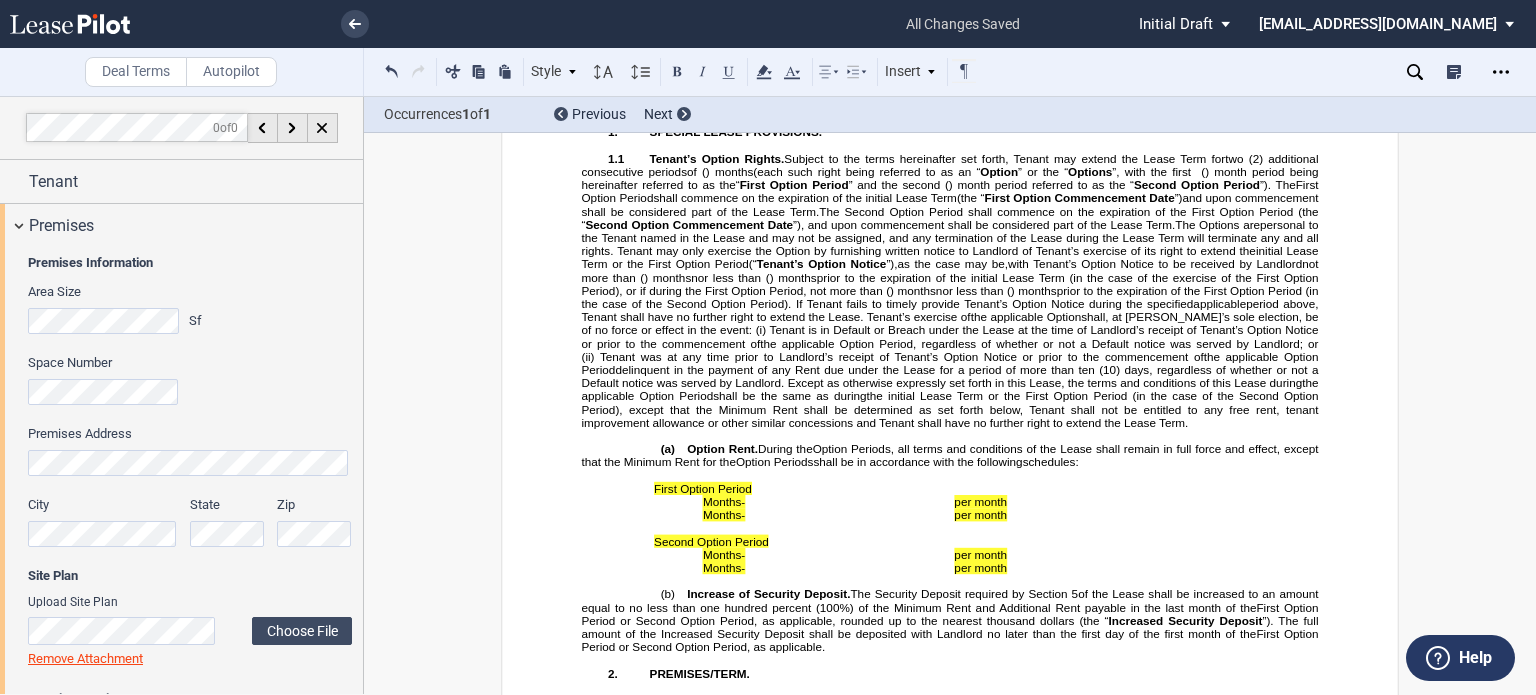 click on "[_____ and __/100 Dollars ($___)]" at bounding box center [1025, 29] 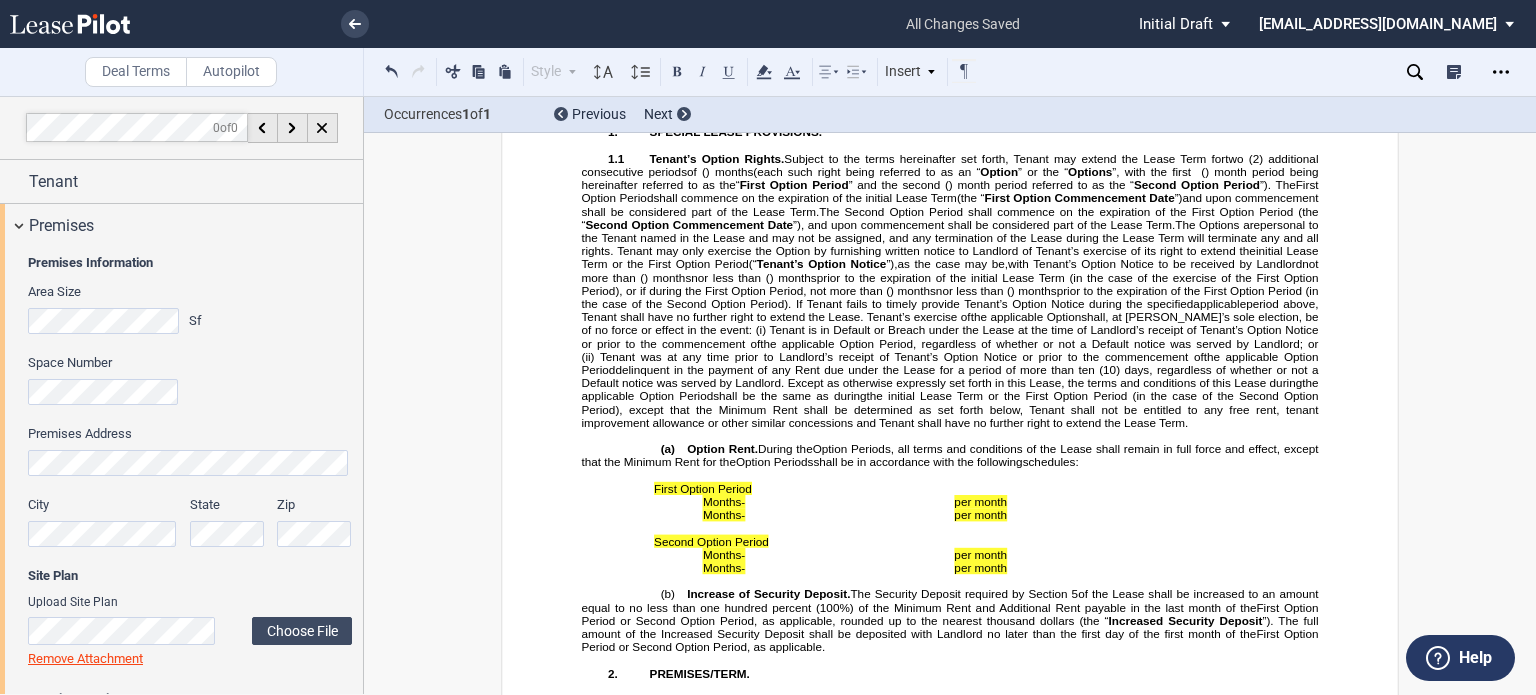 click on "[_____ and __/100 Dollars ($362.38)]" at bounding box center (1025, 29) 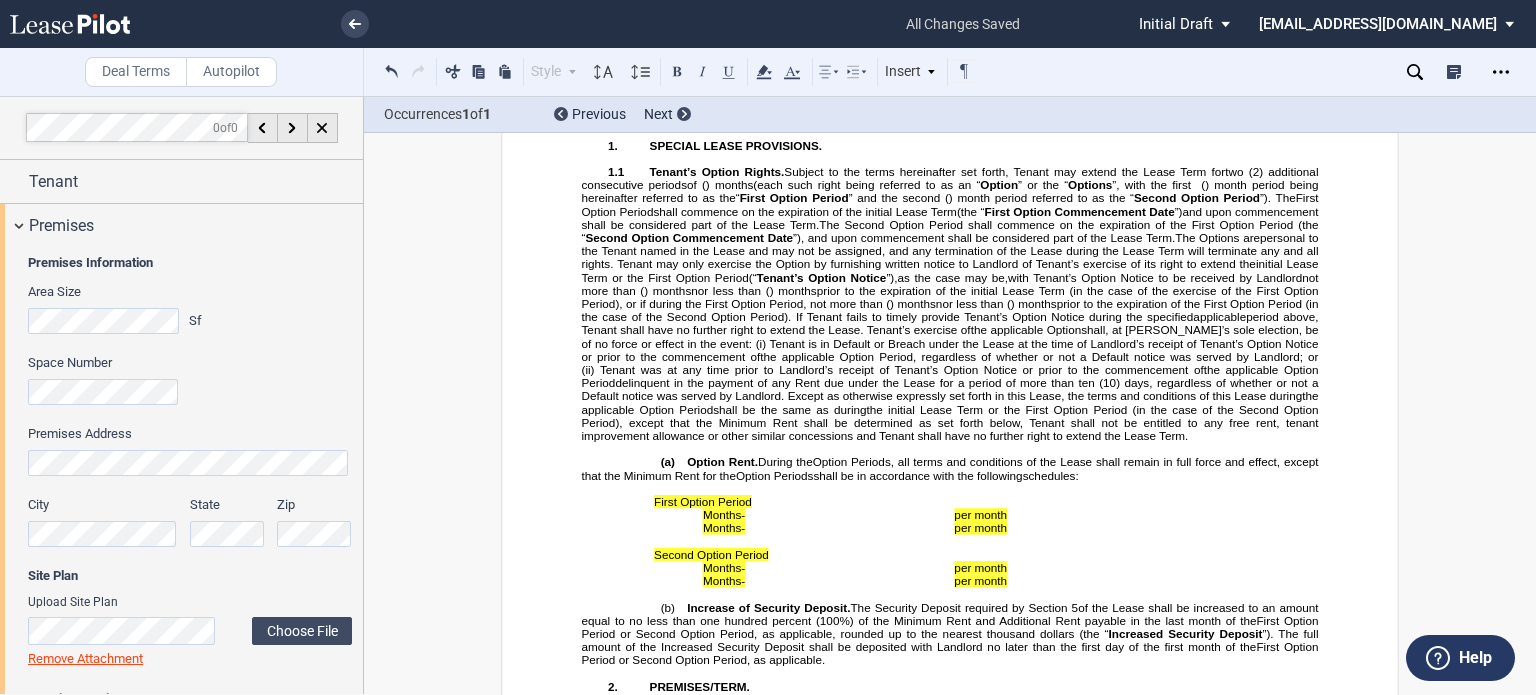 click on "and __/100 Dollars ($362.38)" at bounding box center [1047, 35] 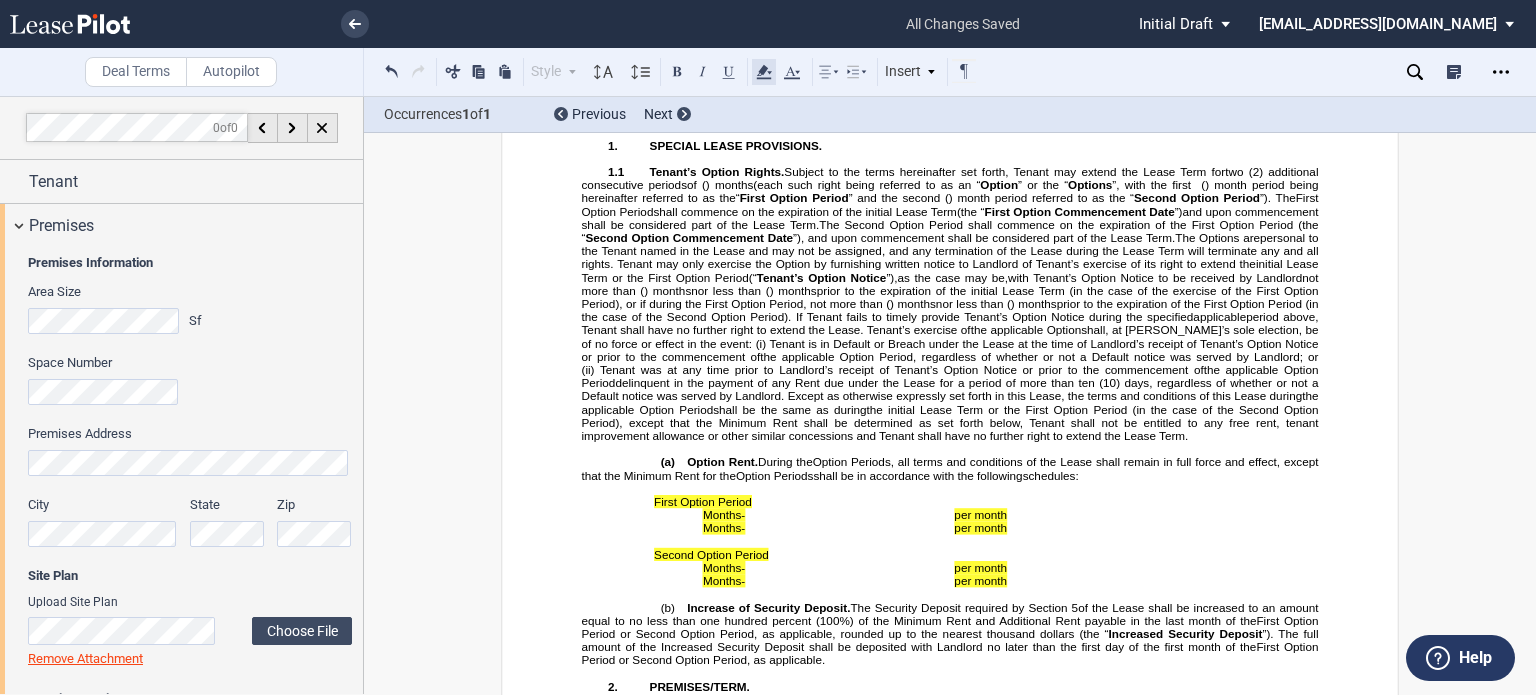 click 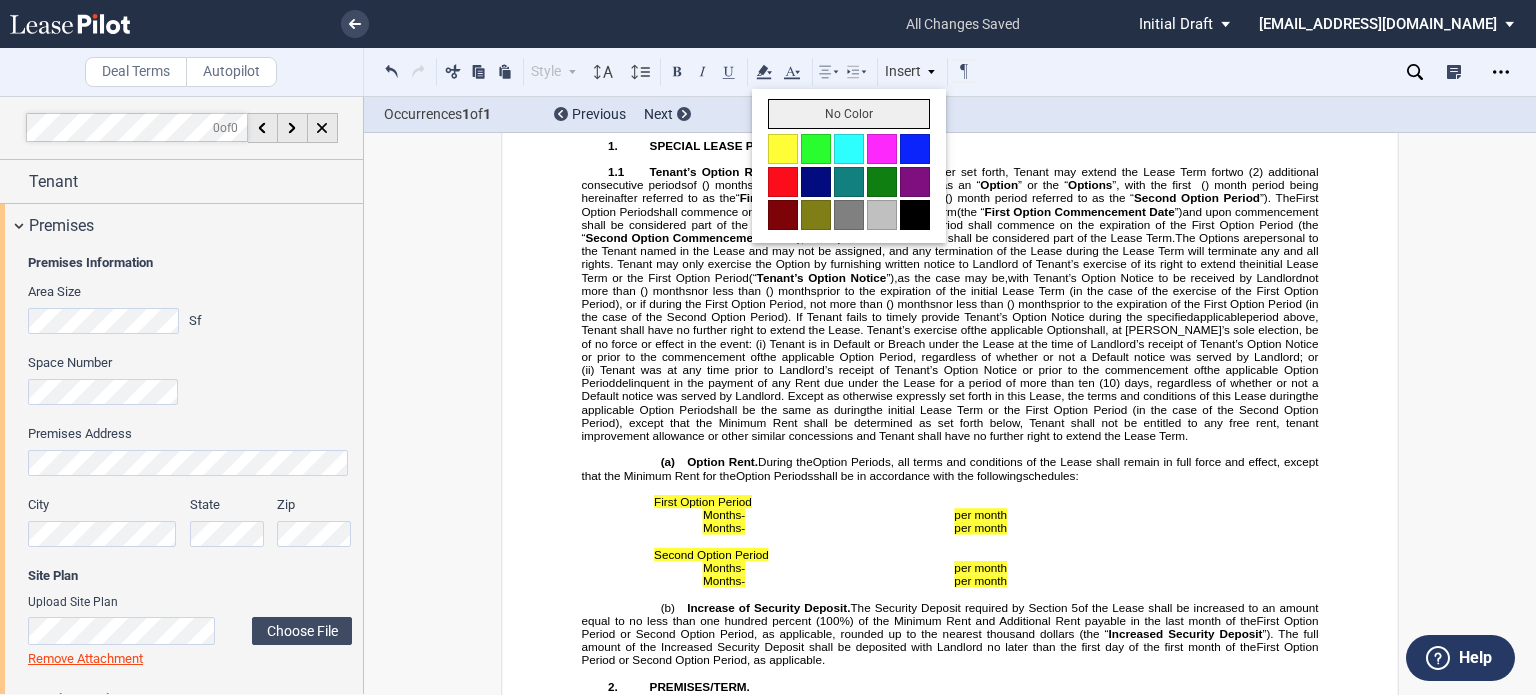 click on "No Color" at bounding box center [849, 114] 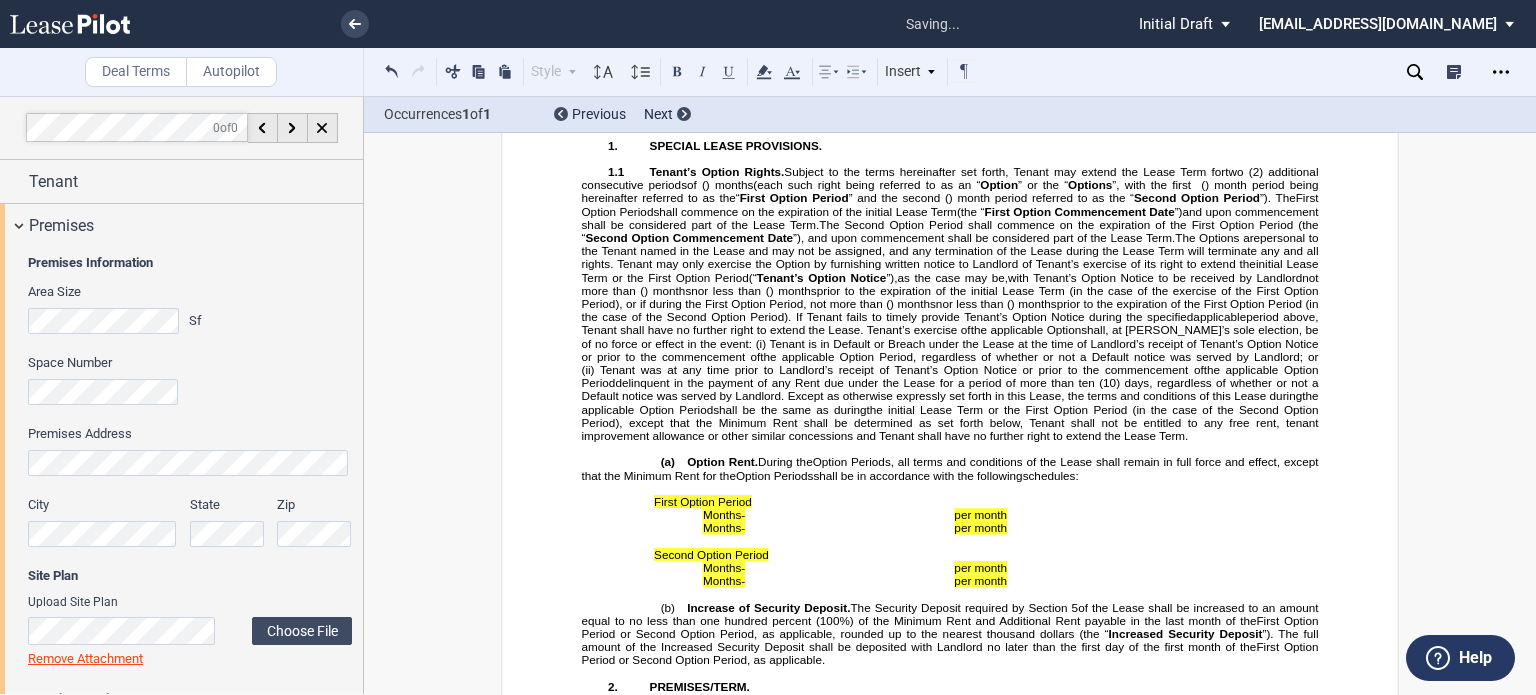 click on "!!SET_LEVEL_0!! !!LEASE_LEVEL_1!!
V.         Rent Tax:" at bounding box center (720, 47) 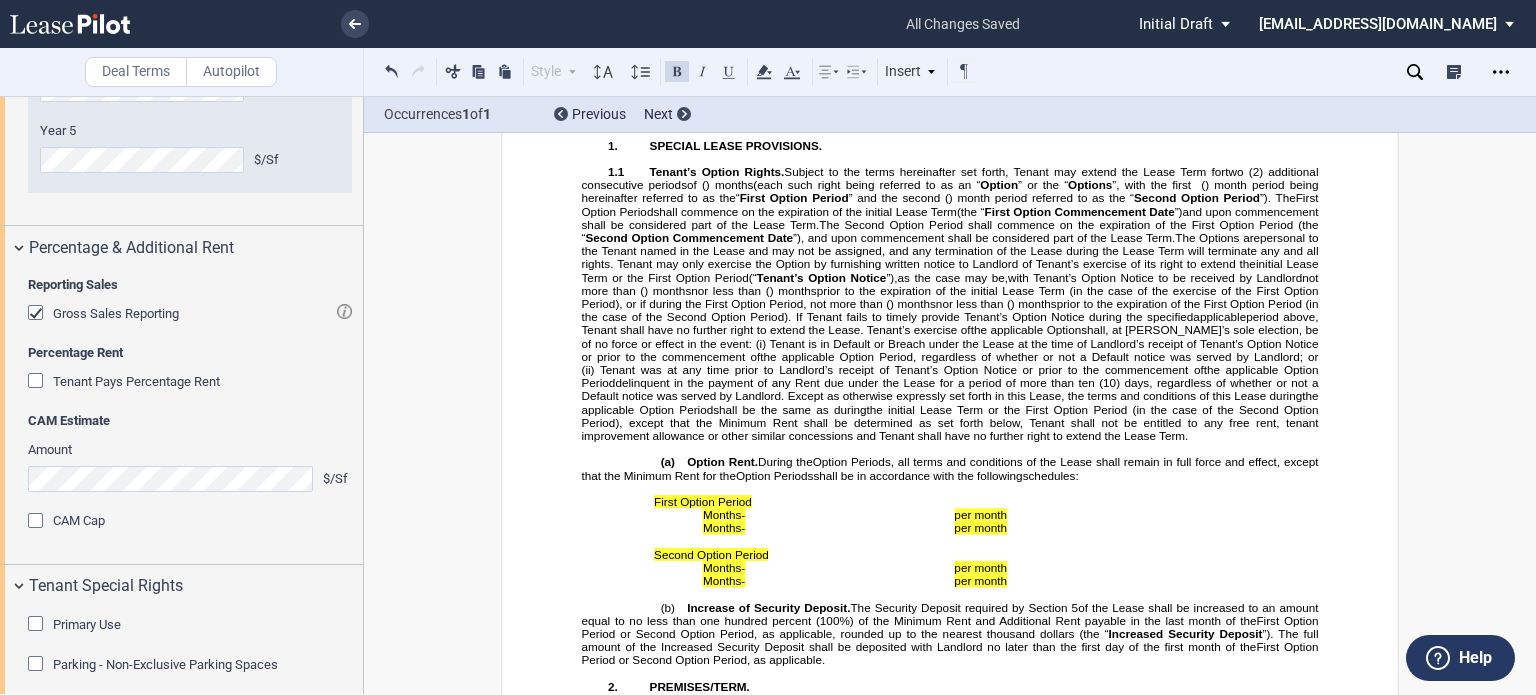 scroll, scrollTop: 3296, scrollLeft: 0, axis: vertical 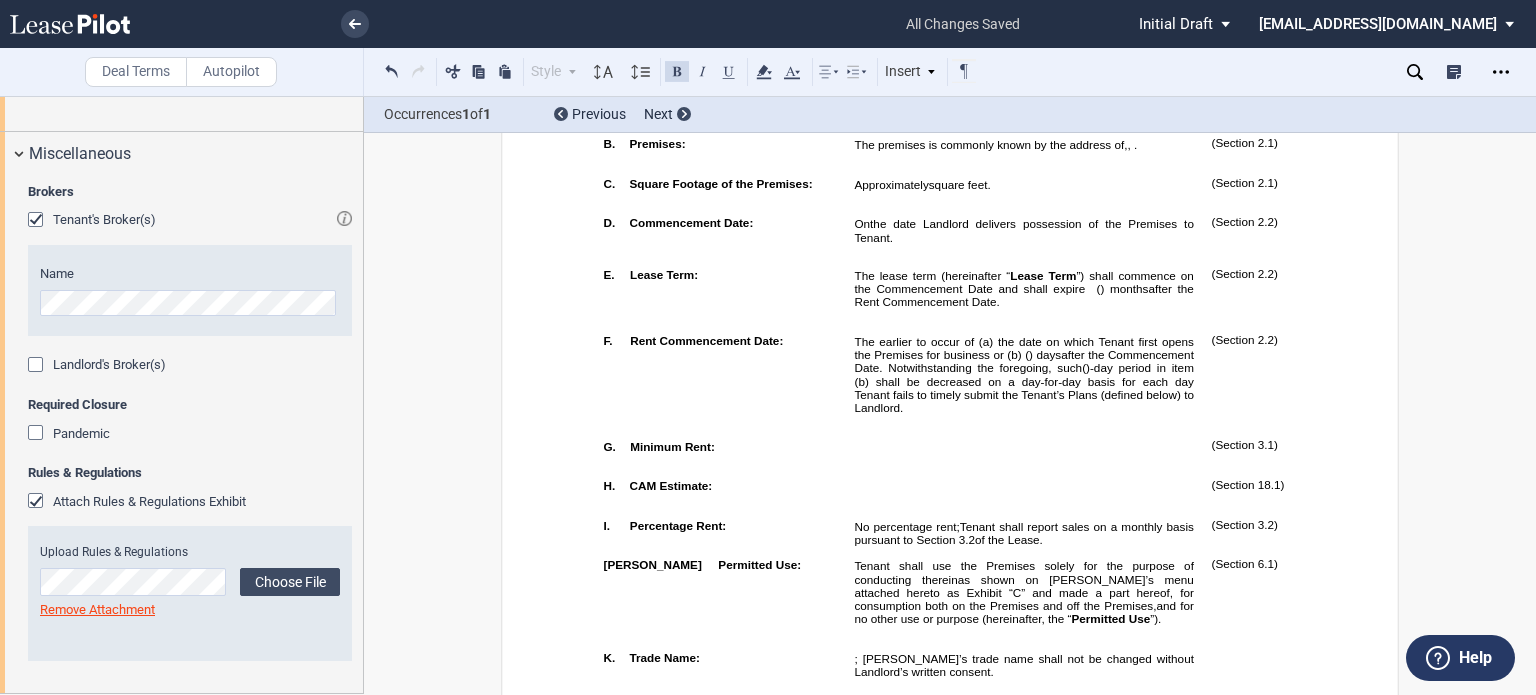 drag, startPoint x: 1500, startPoint y: 371, endPoint x: 1506, endPoint y: 335, distance: 36.496574 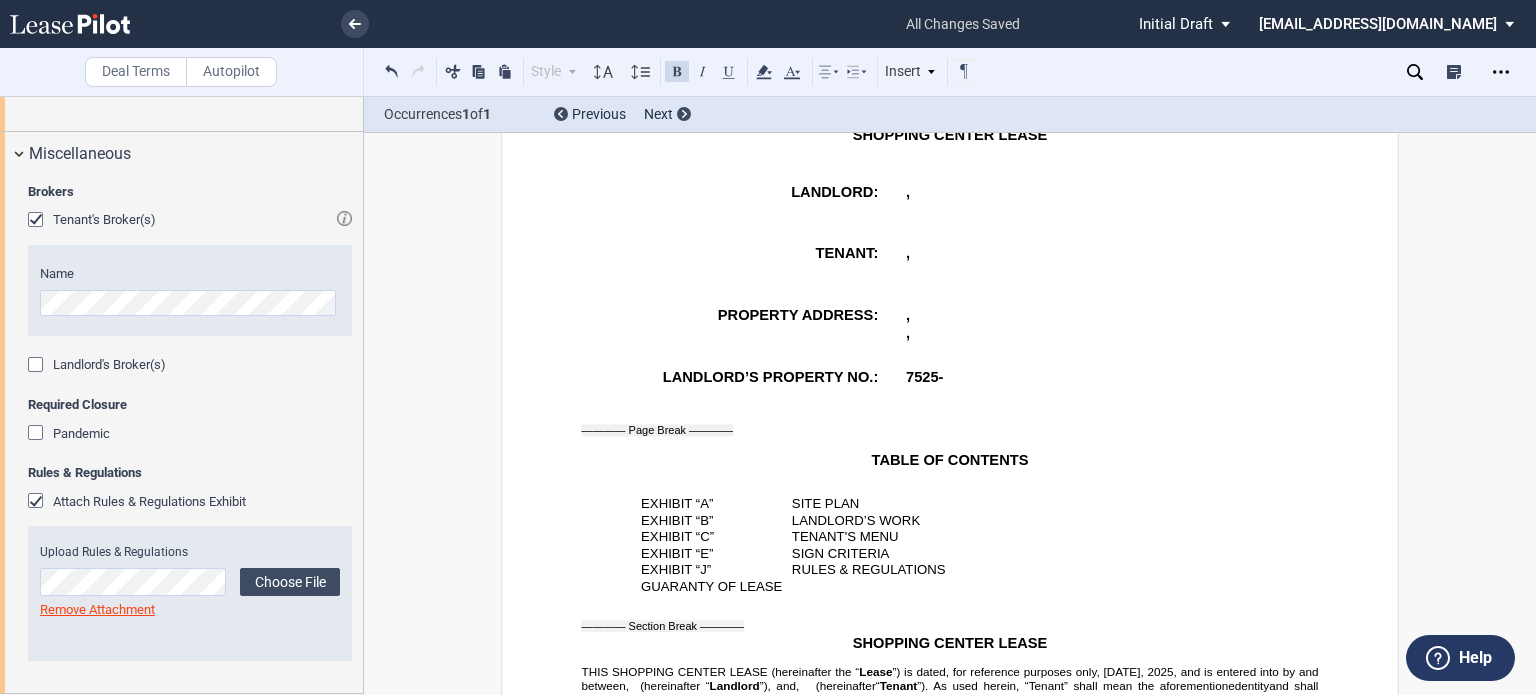 scroll, scrollTop: 0, scrollLeft: 0, axis: both 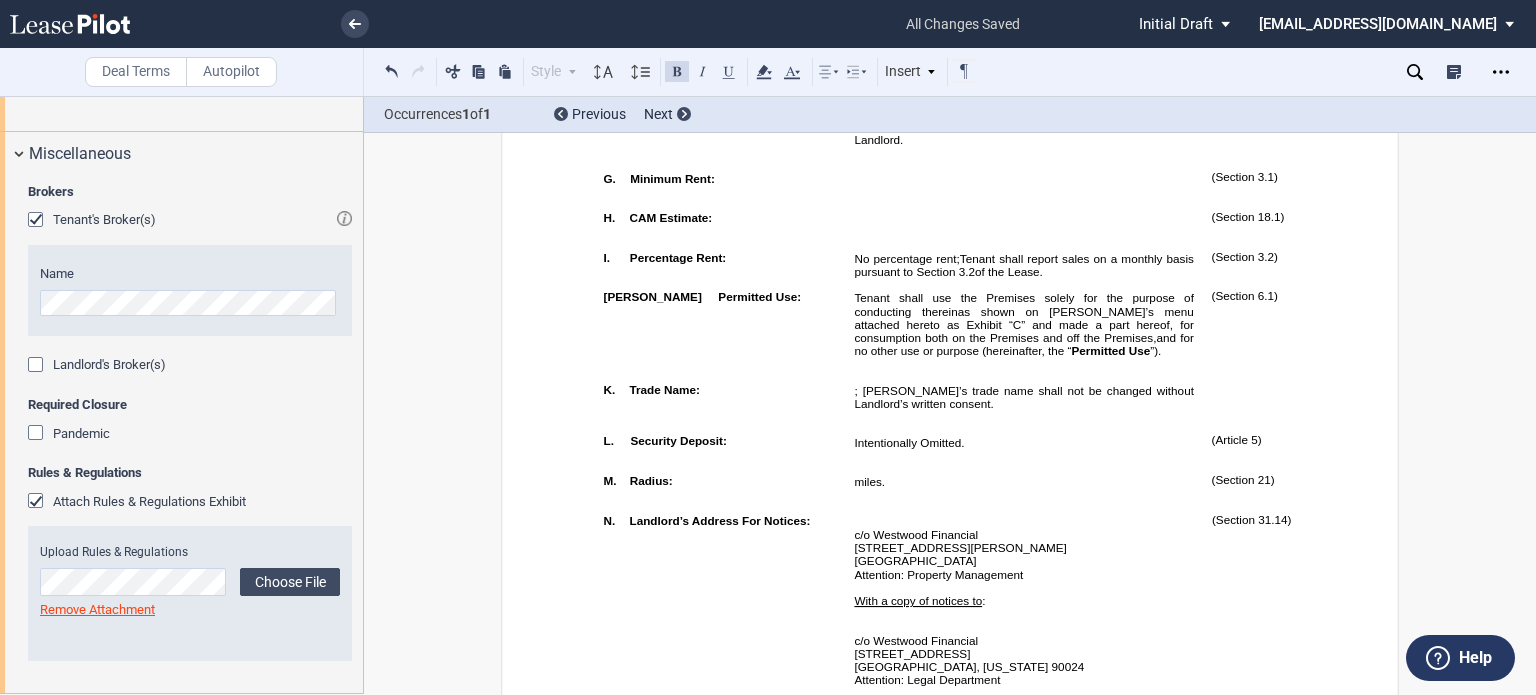 click on "Tenant shall report sales on a monthly basis pursuant to Section" at bounding box center [1025, 265] 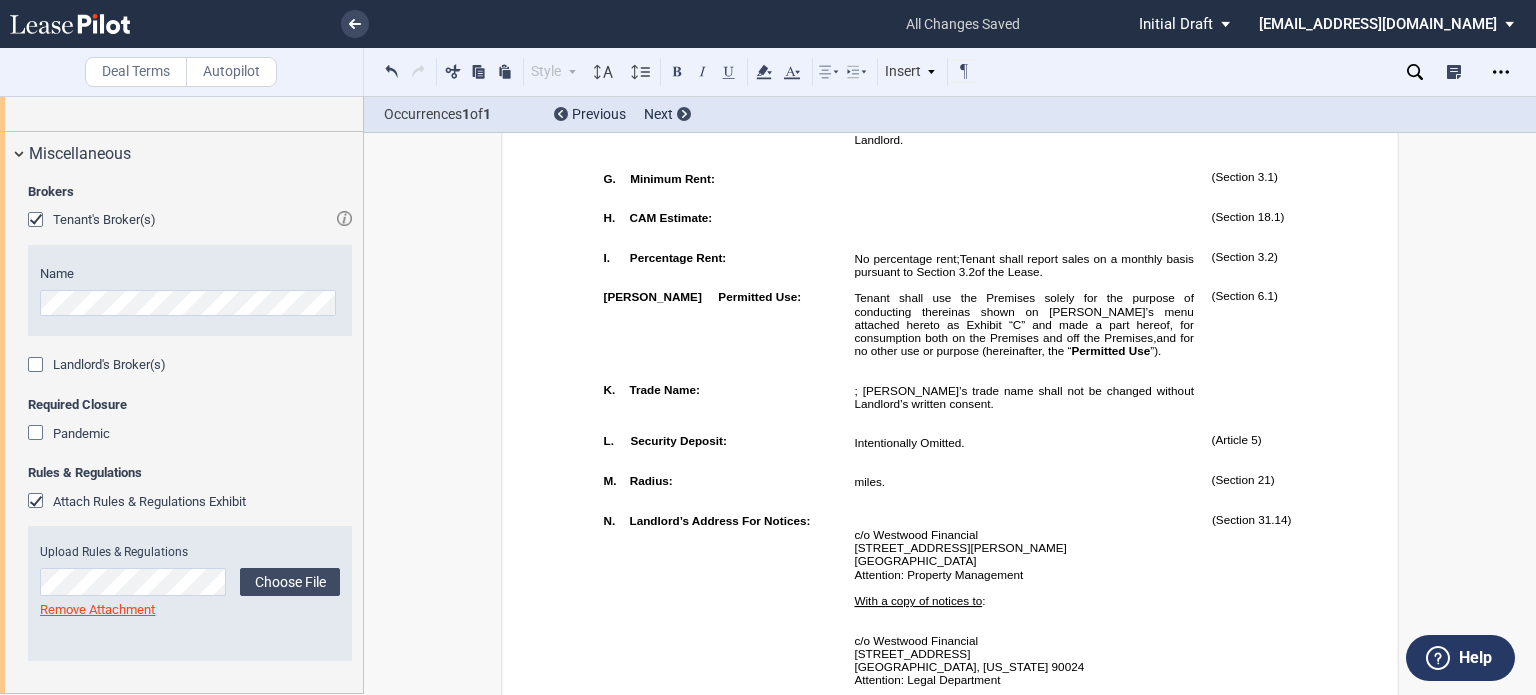 type 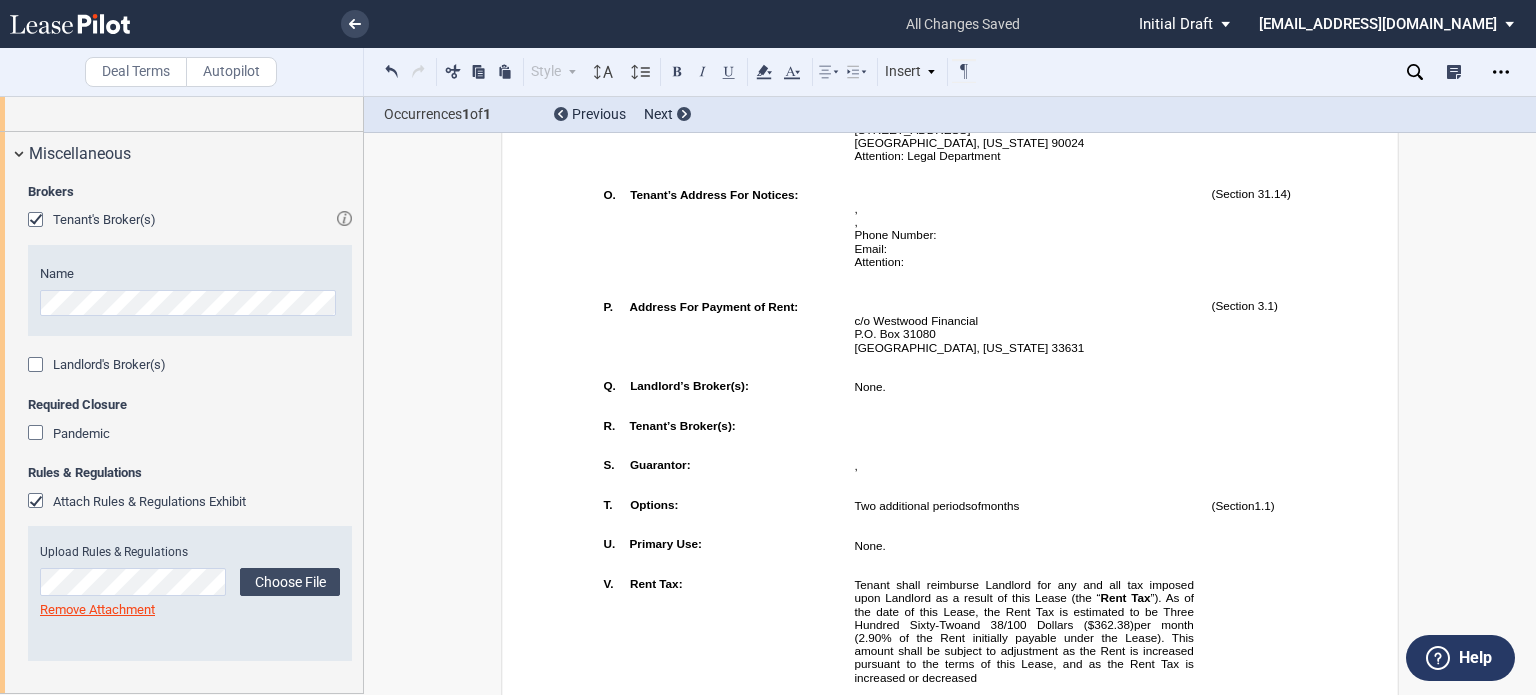 scroll, scrollTop: 2340, scrollLeft: 0, axis: vertical 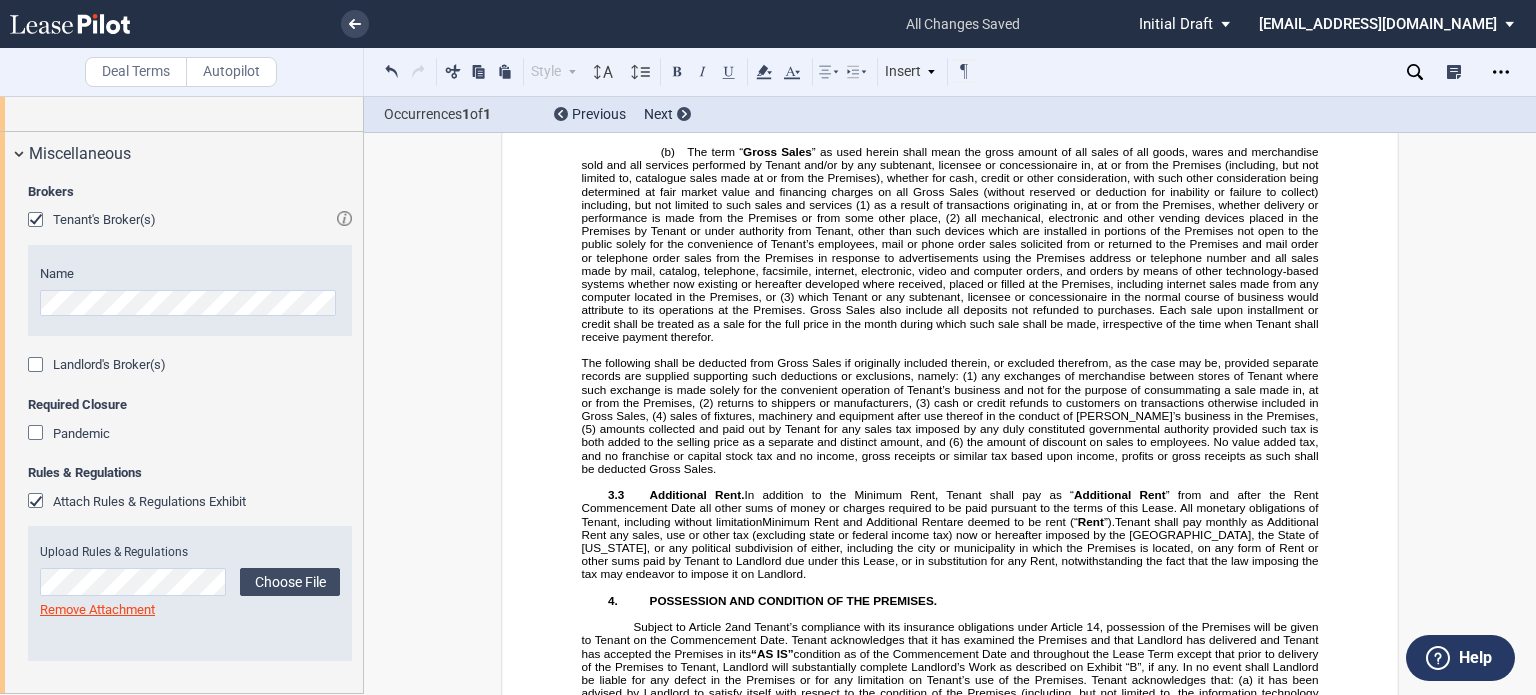 click on "(30) days after the end of each calendar" at bounding box center (857, 19) 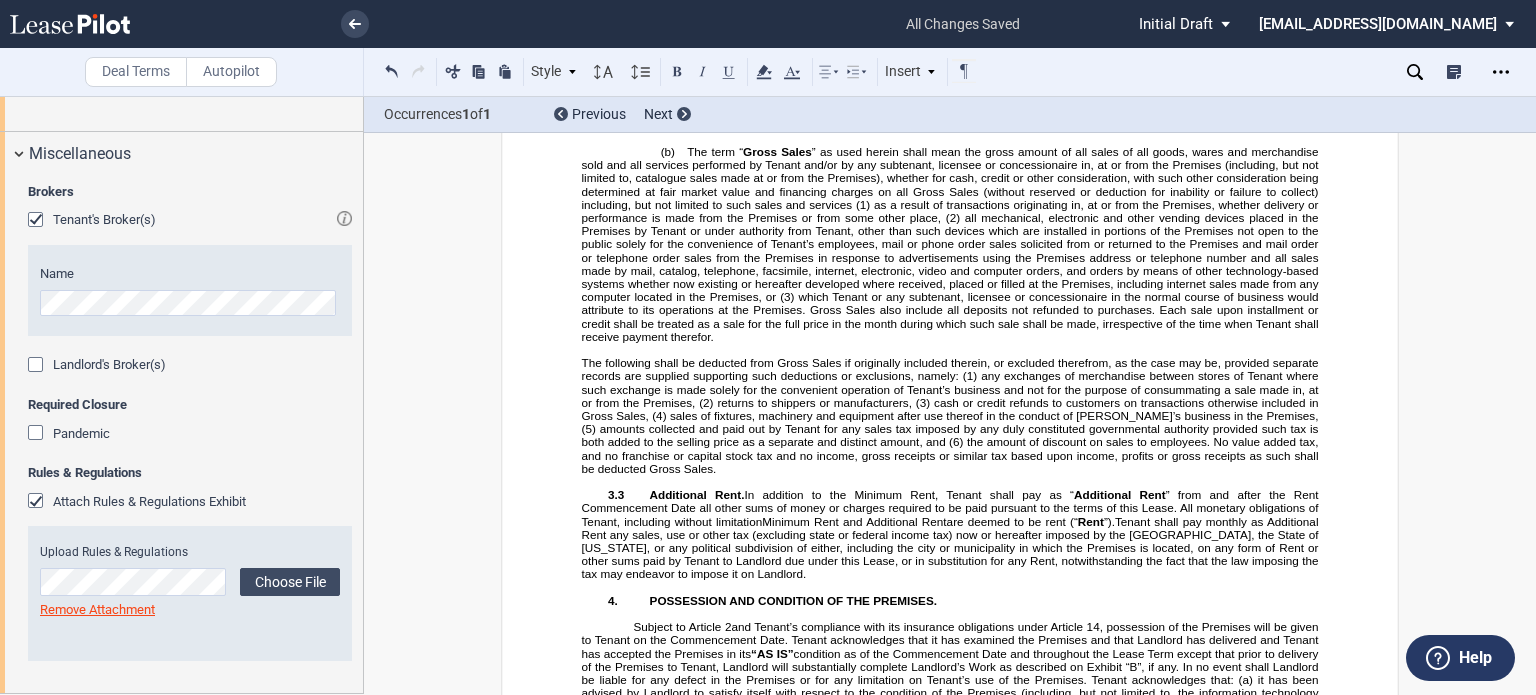 drag, startPoint x: 1280, startPoint y: 323, endPoint x: 1293, endPoint y: 353, distance: 32.695564 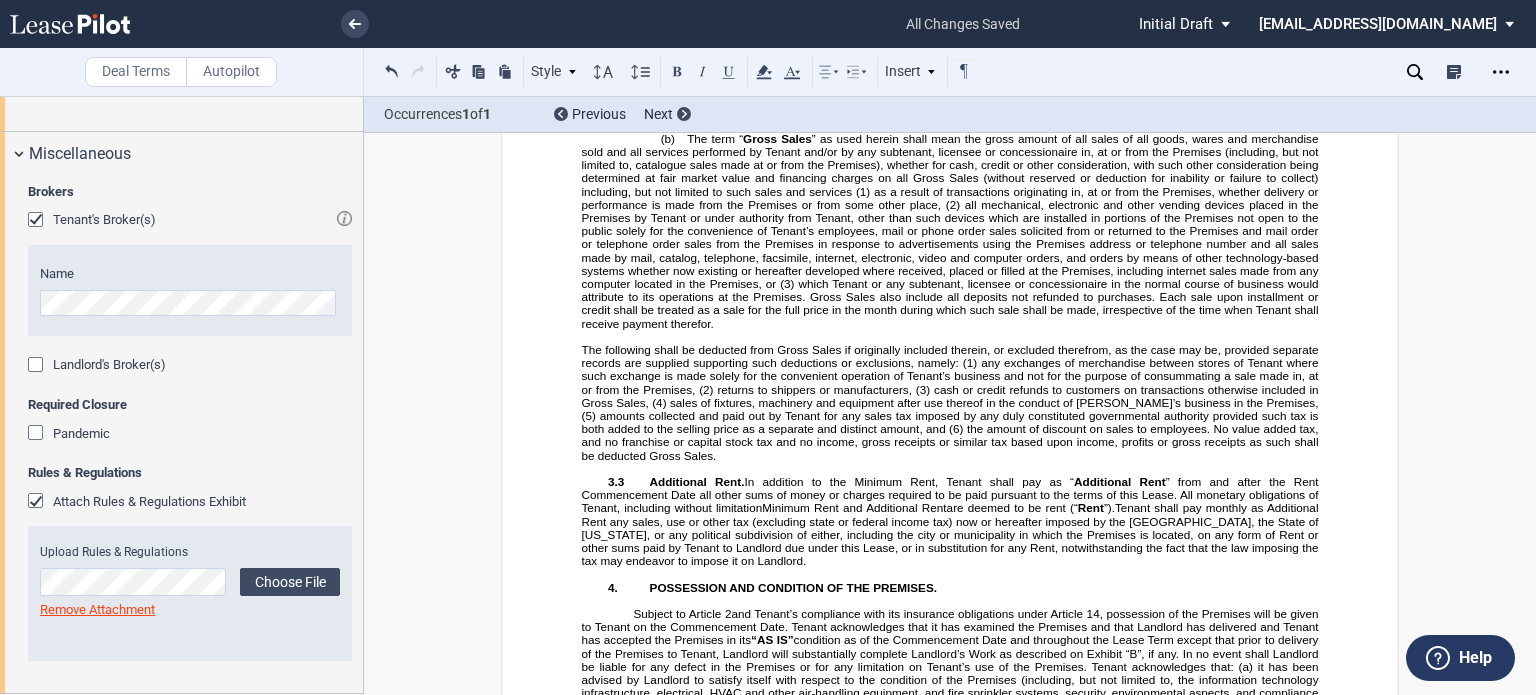 drag, startPoint x: 1197, startPoint y: 343, endPoint x: 692, endPoint y: 355, distance: 505.14255 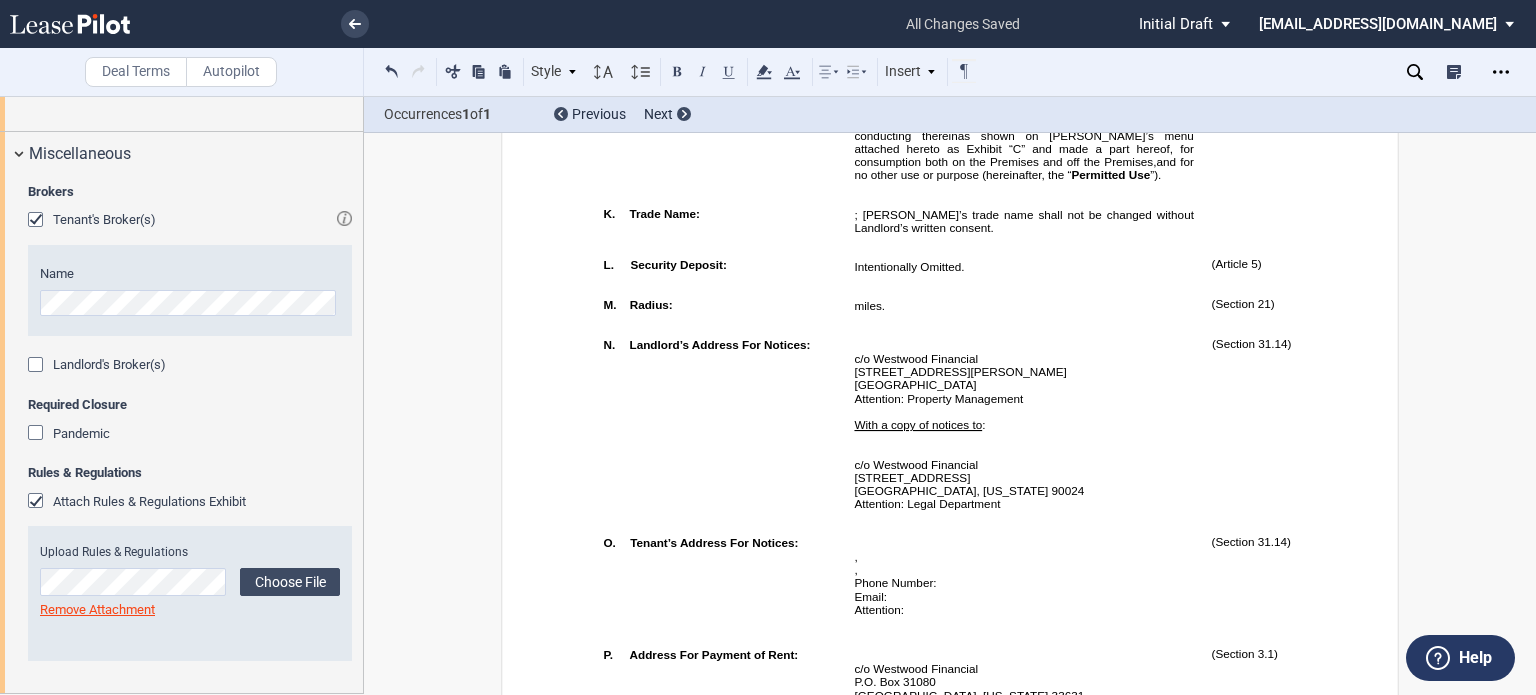 scroll, scrollTop: 1913, scrollLeft: 0, axis: vertical 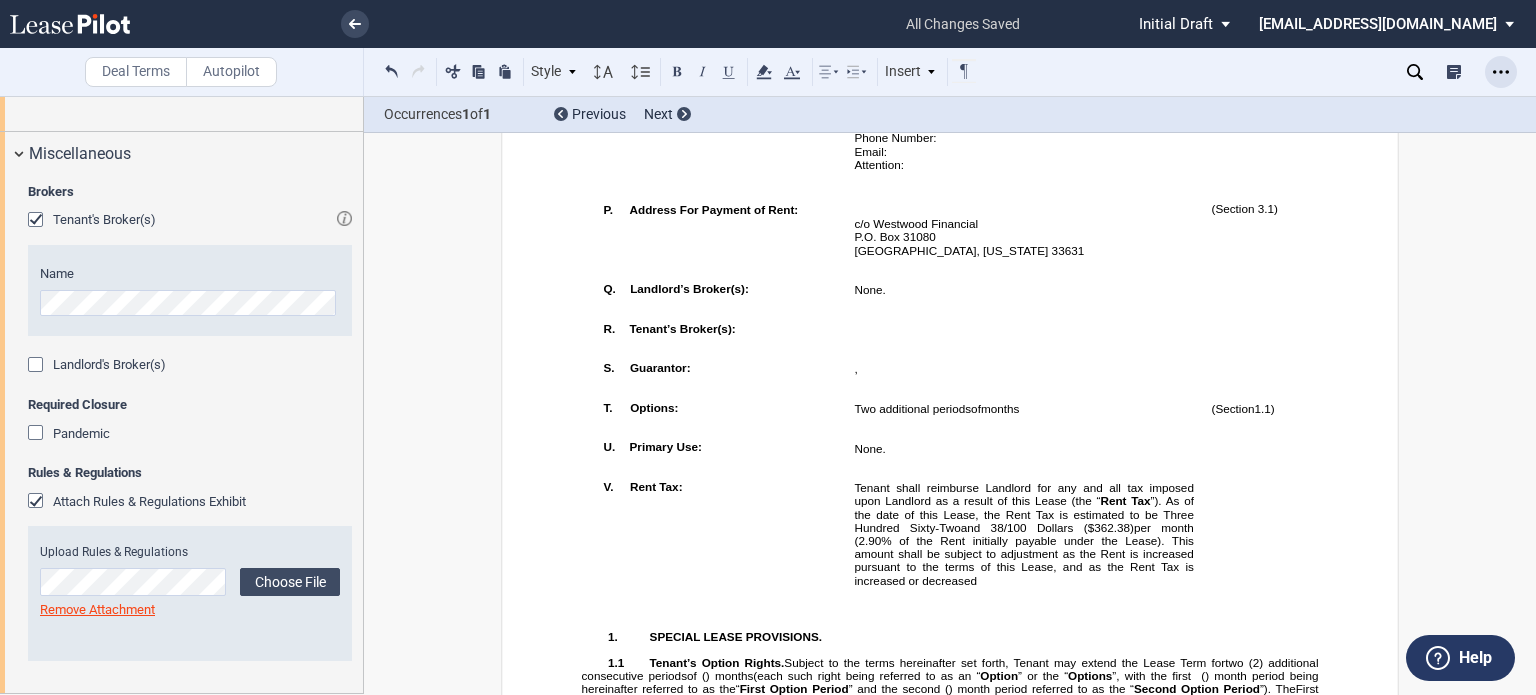 click 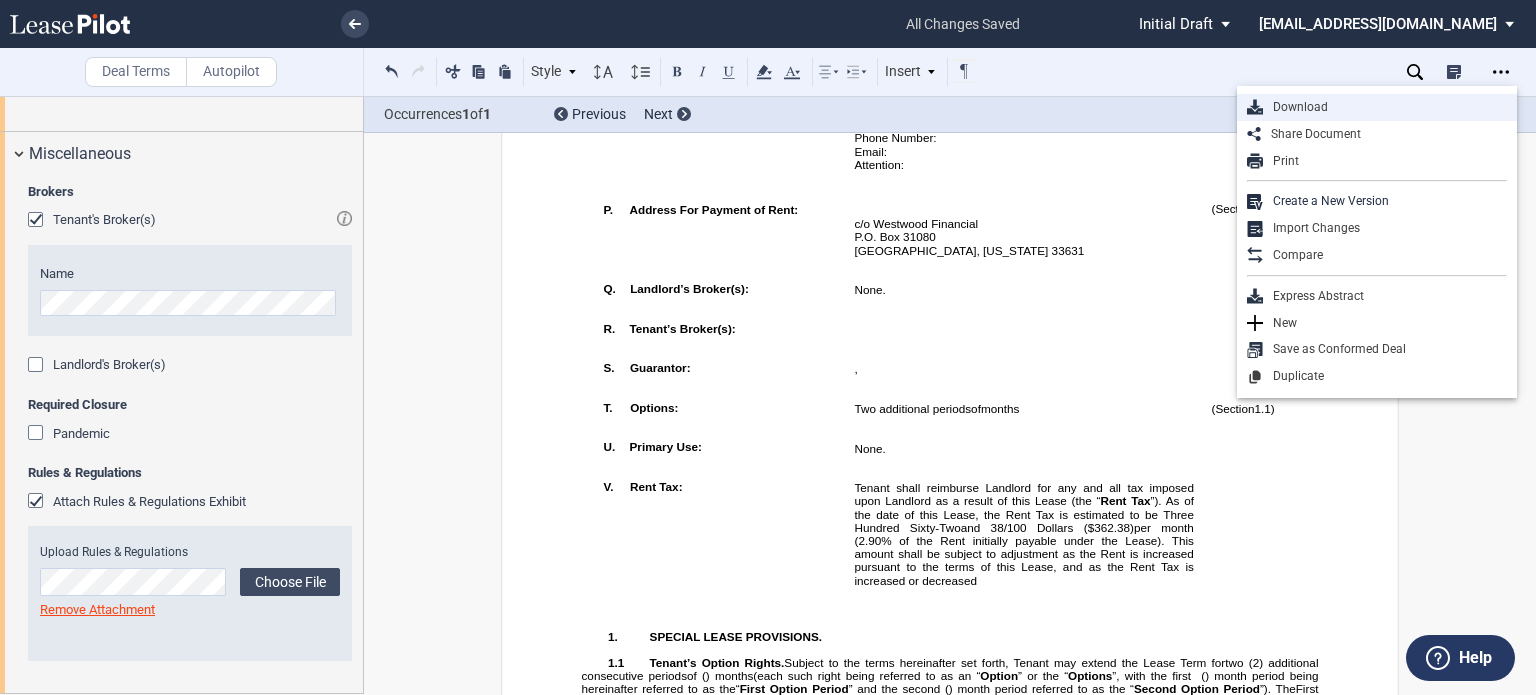 click on "Download" at bounding box center (1385, 107) 